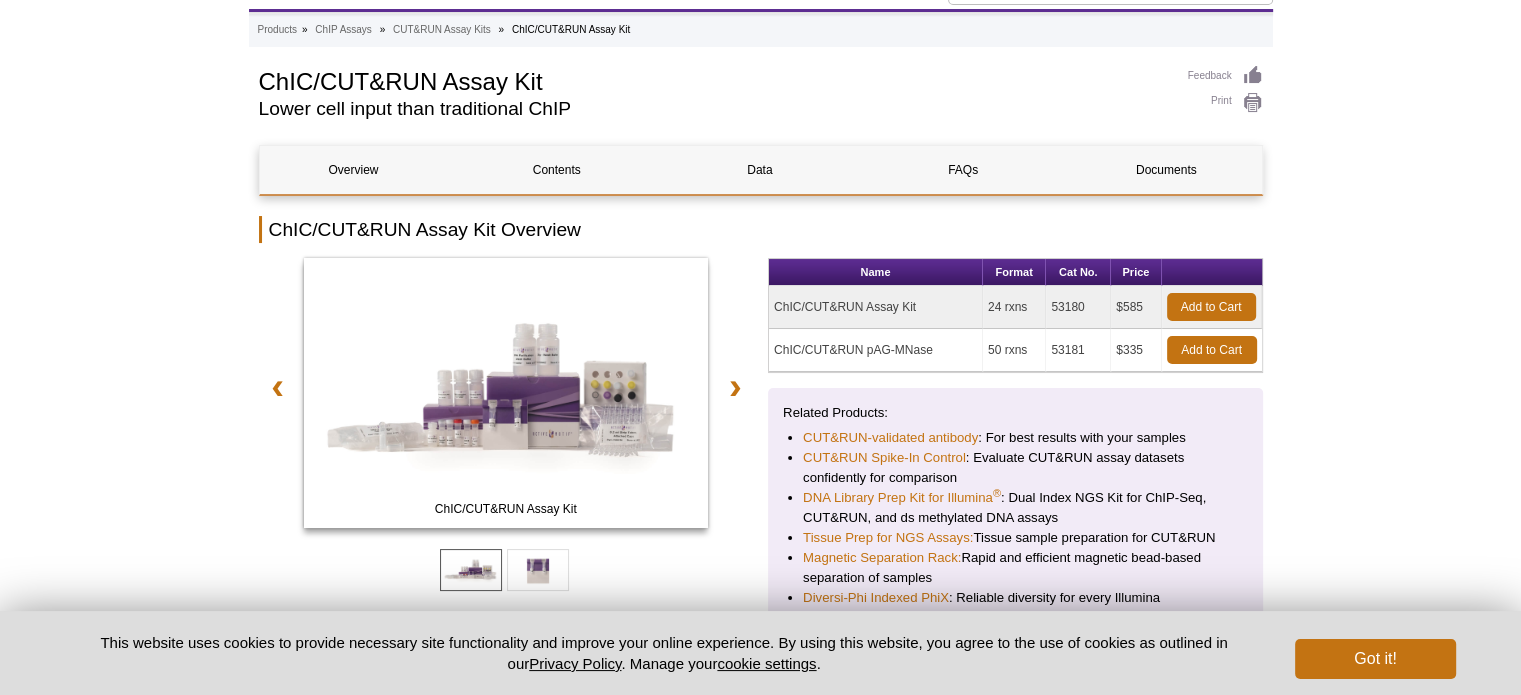 scroll, scrollTop: 120, scrollLeft: 0, axis: vertical 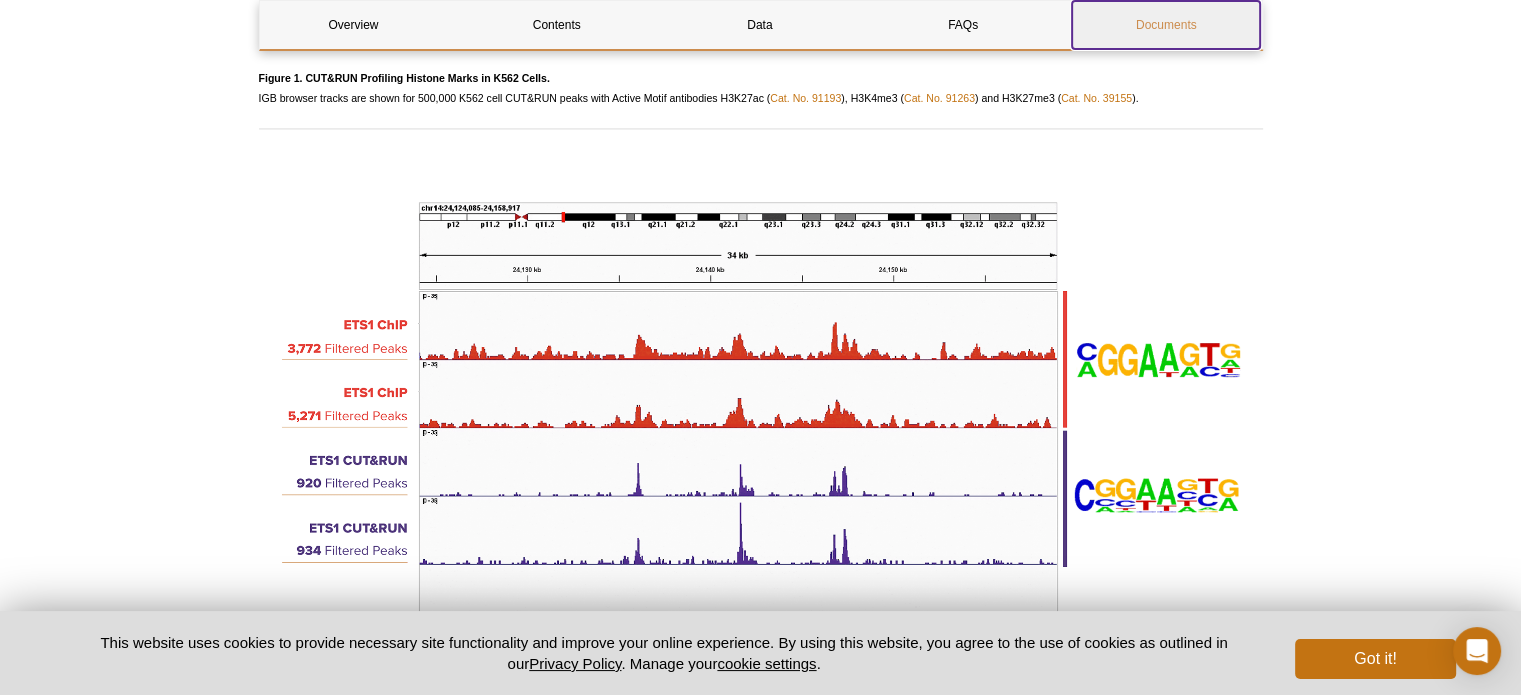 click on "Documents" at bounding box center (1166, 25) 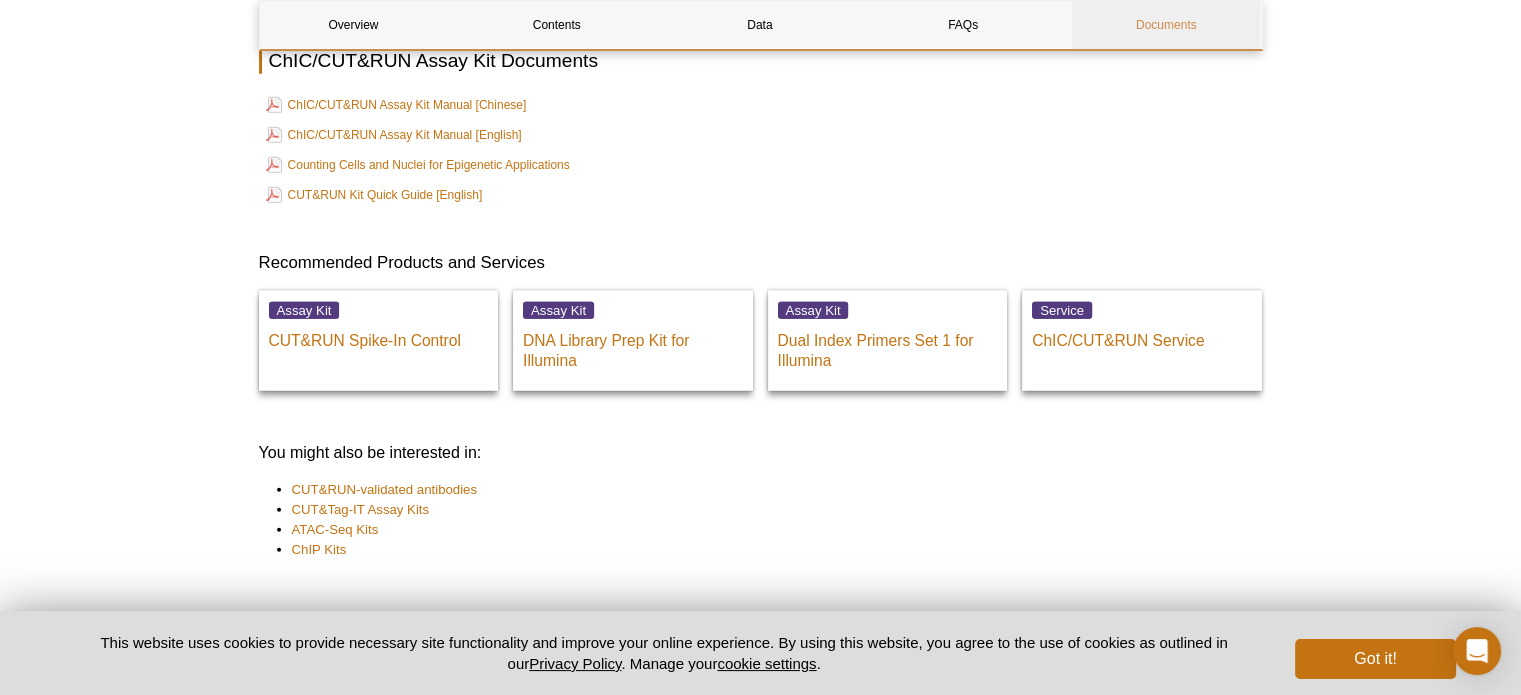 scroll, scrollTop: 5682, scrollLeft: 0, axis: vertical 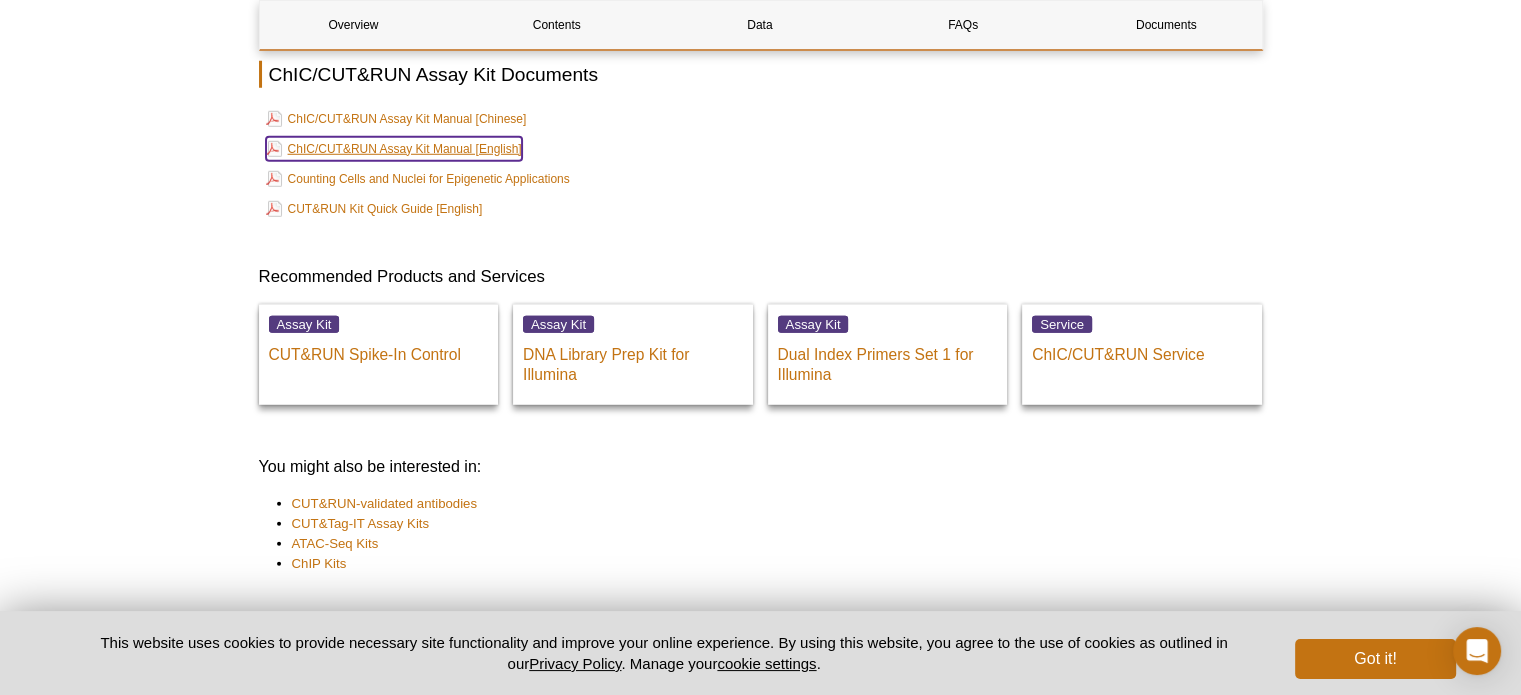 click on "ChIC/CUT&RUN Assay Kit Manual [English]" at bounding box center [394, 149] 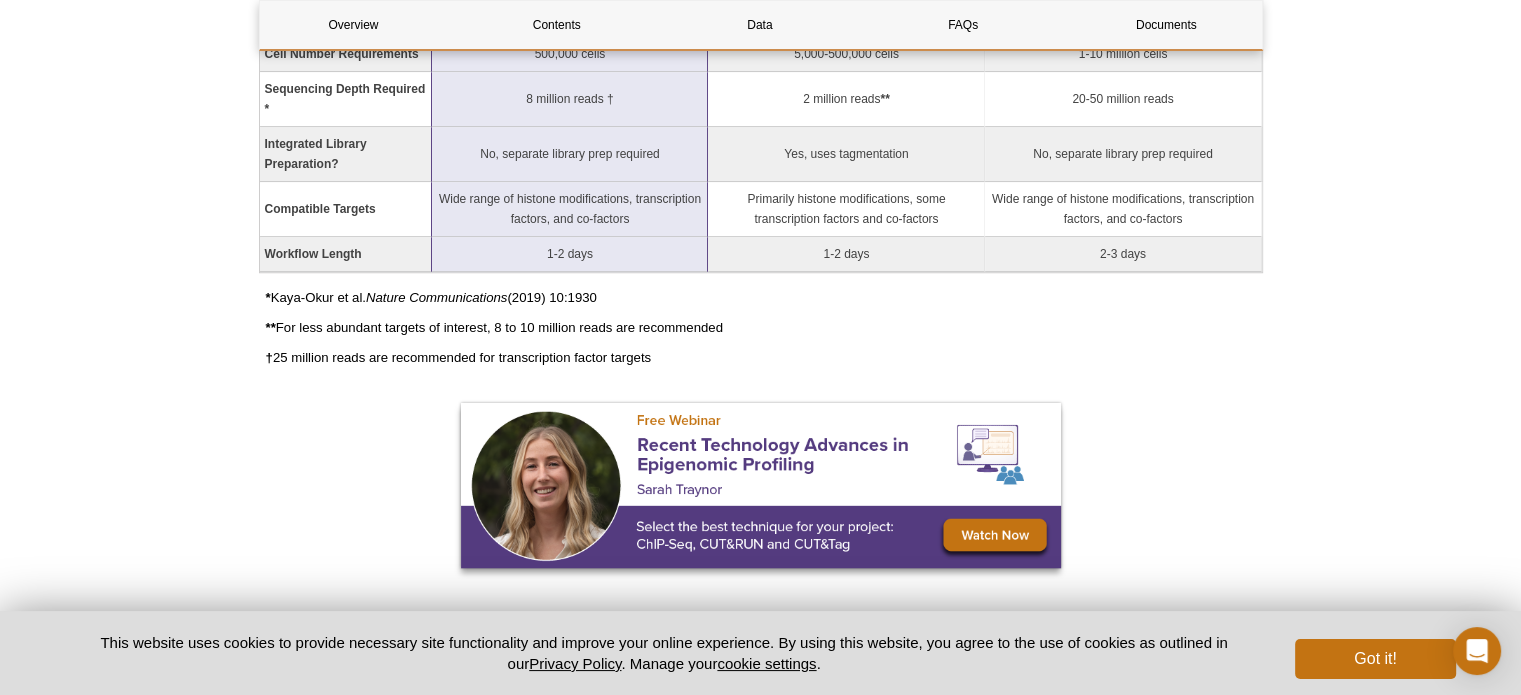 scroll, scrollTop: 0, scrollLeft: 0, axis: both 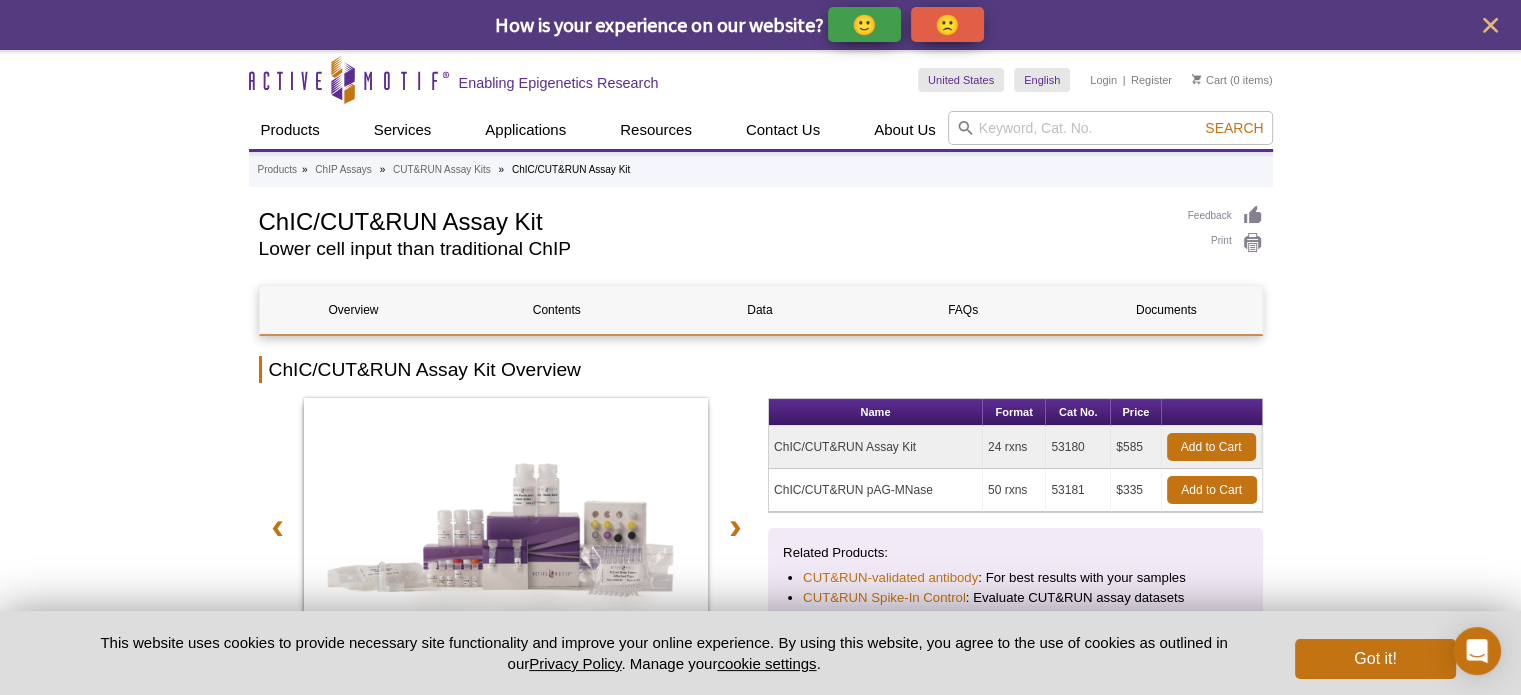 click on "ChIC/CUT&RUN Assay Kit" at bounding box center [713, 220] 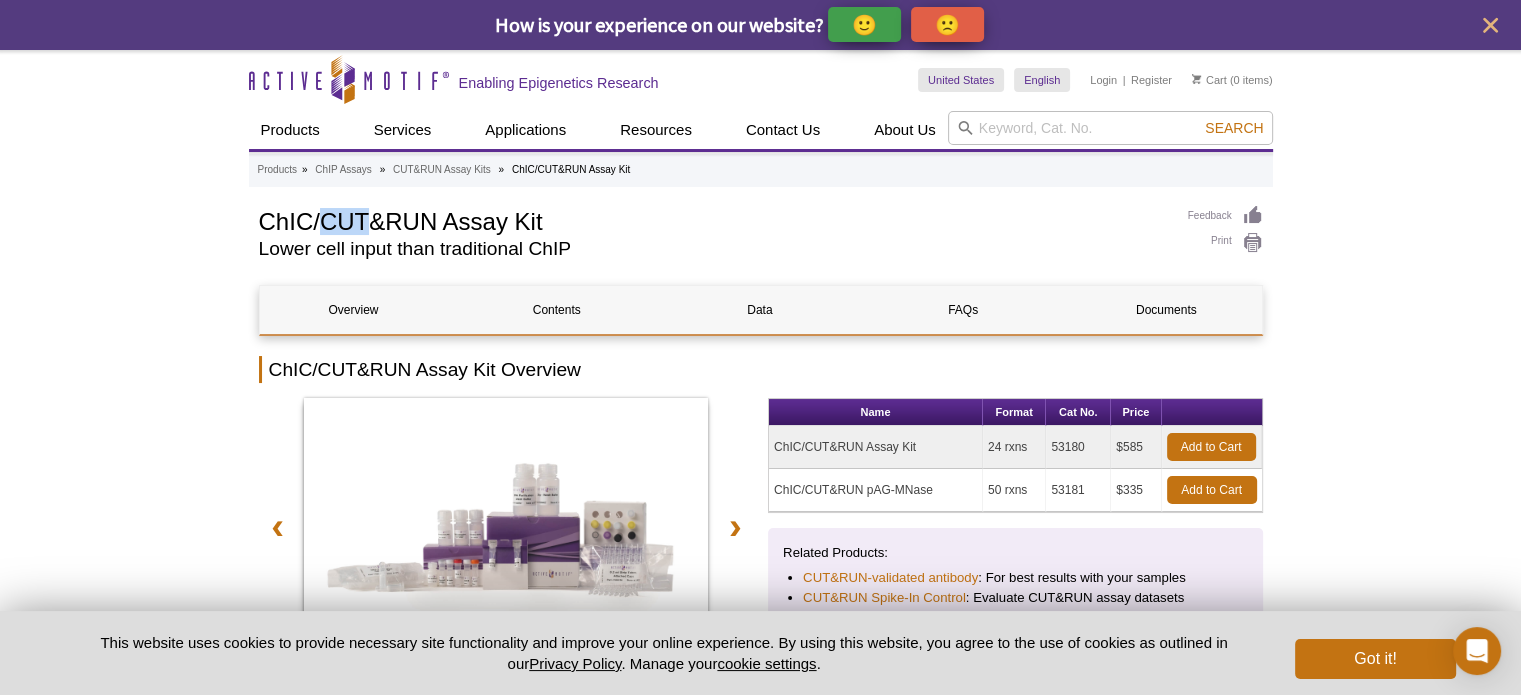 click on "ChIC/CUT&RUN Assay Kit" at bounding box center (713, 220) 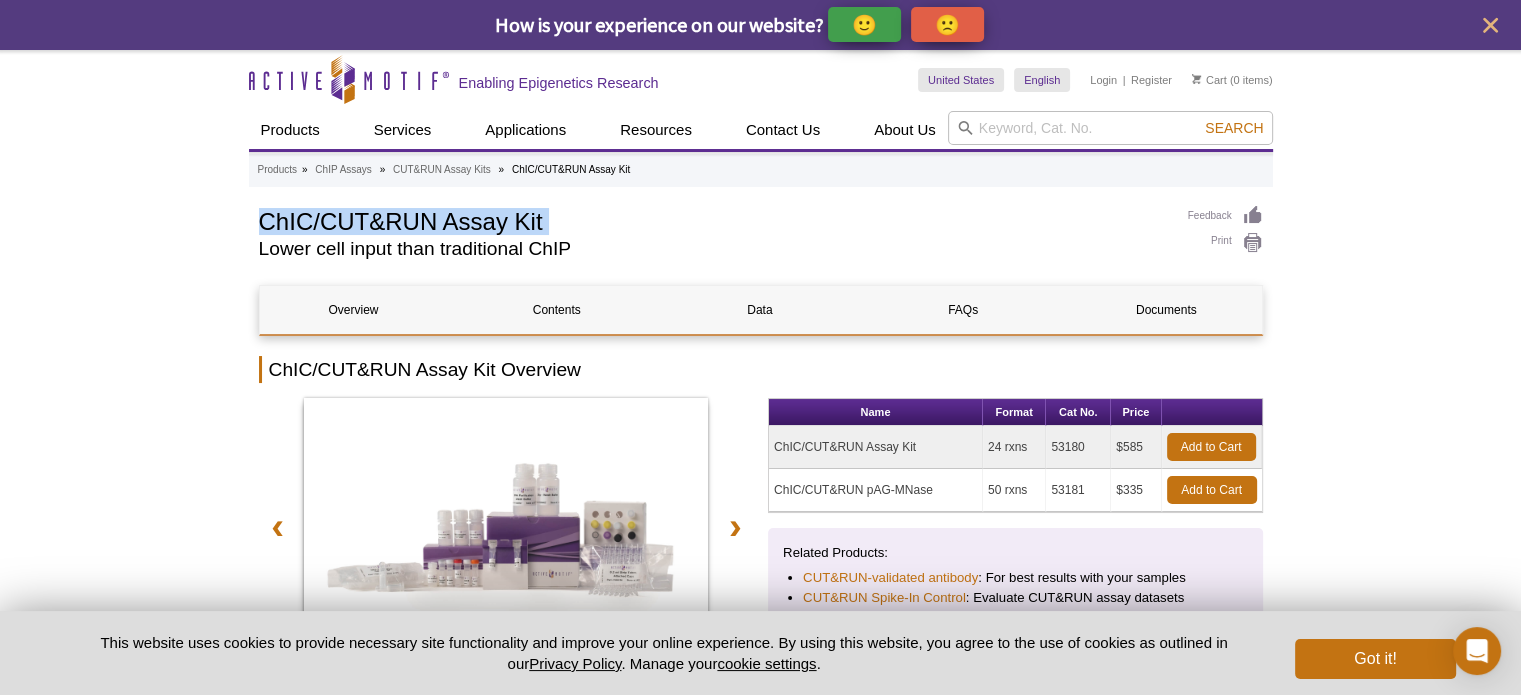 click on "ChIC/CUT&RUN Assay Kit" at bounding box center [713, 220] 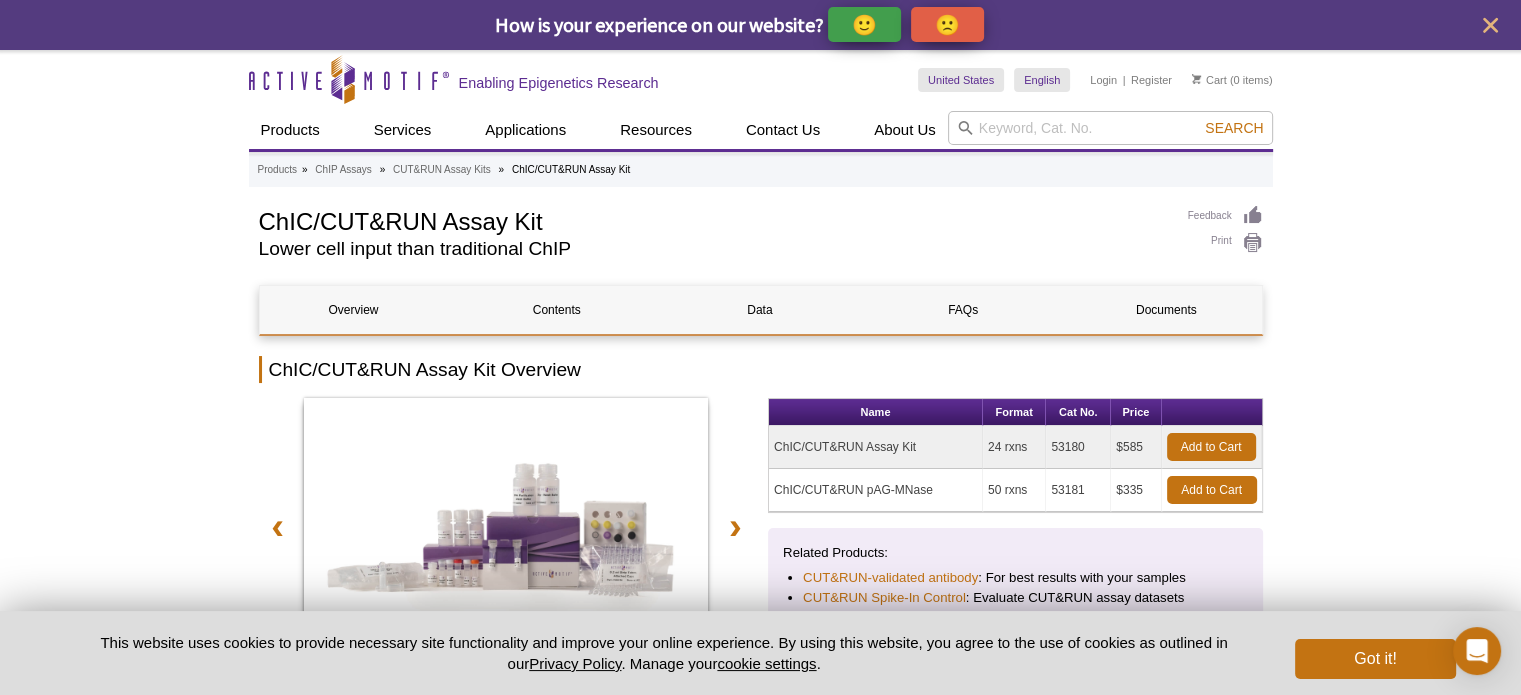 click on "53180" at bounding box center [1078, 447] 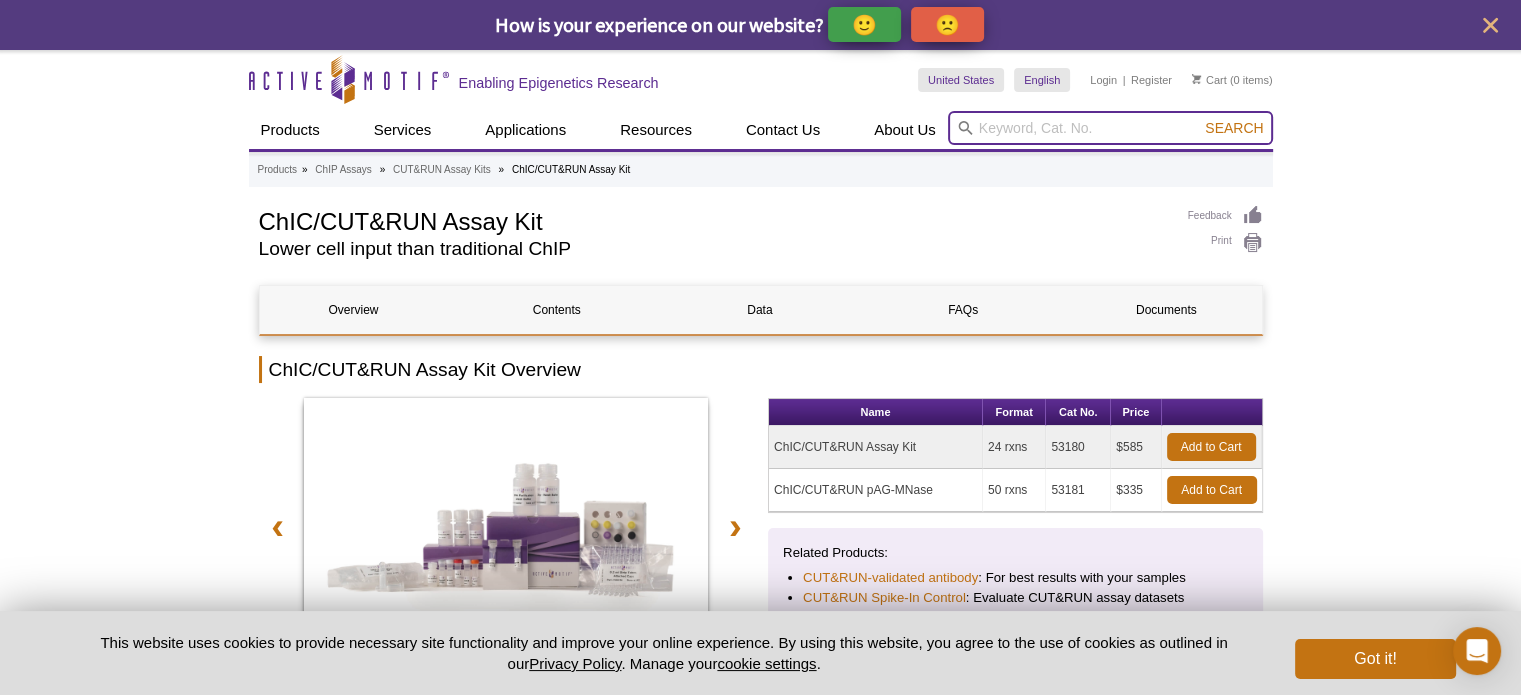 click at bounding box center [1110, 128] 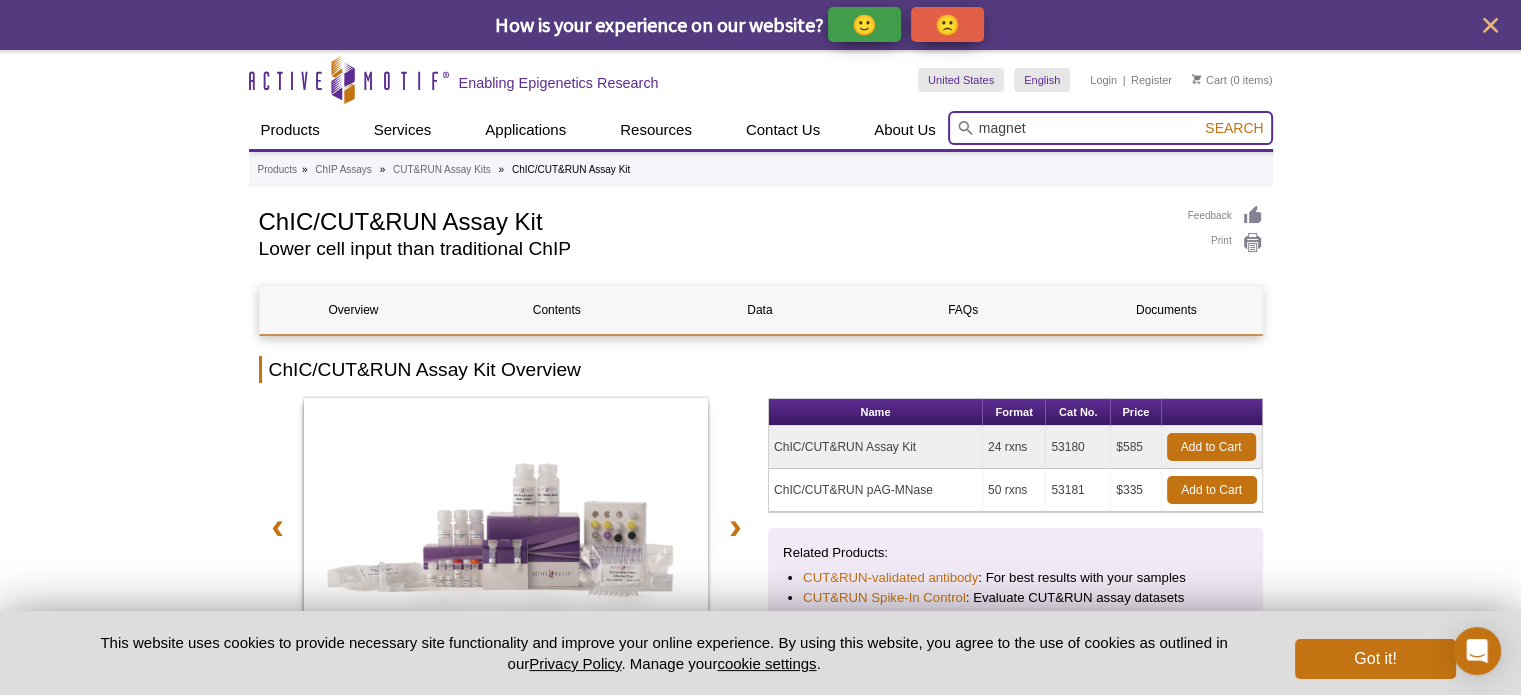 type on "magnet" 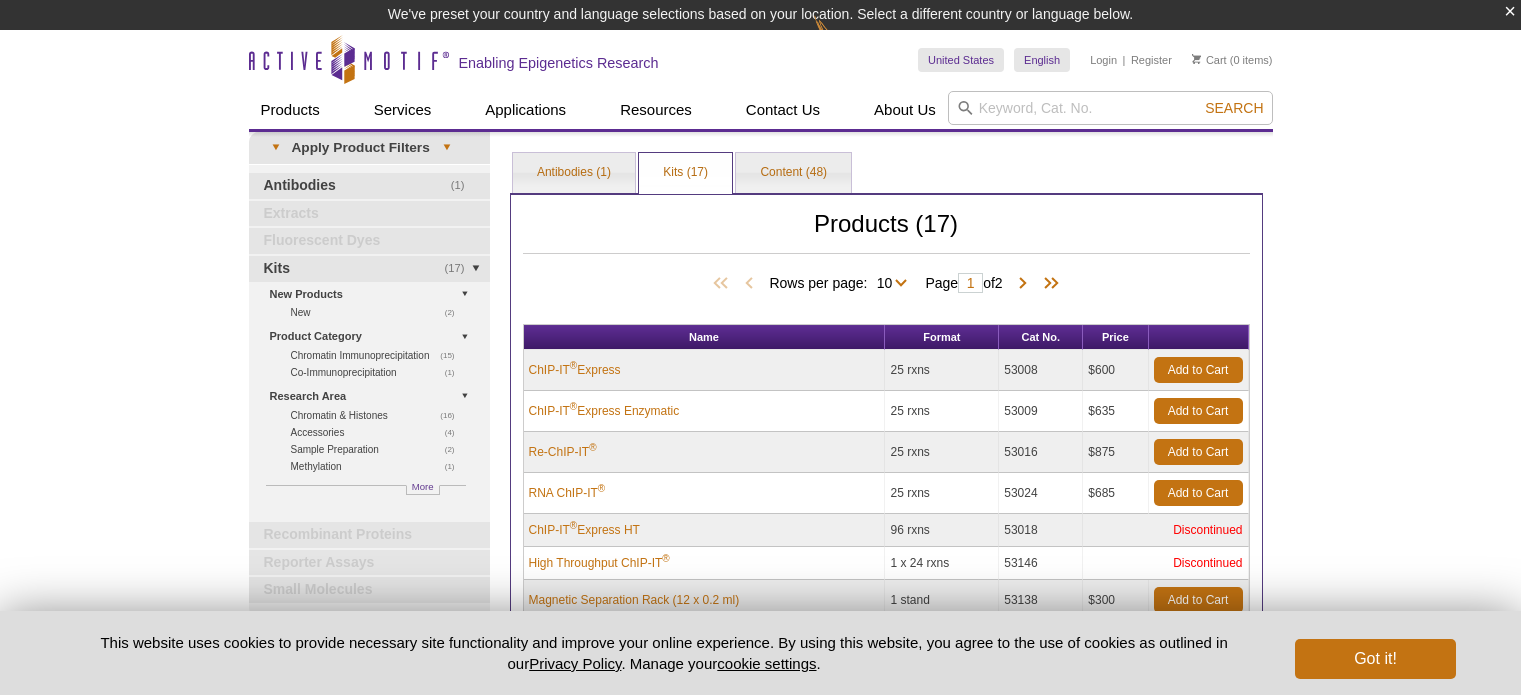 scroll, scrollTop: 0, scrollLeft: 0, axis: both 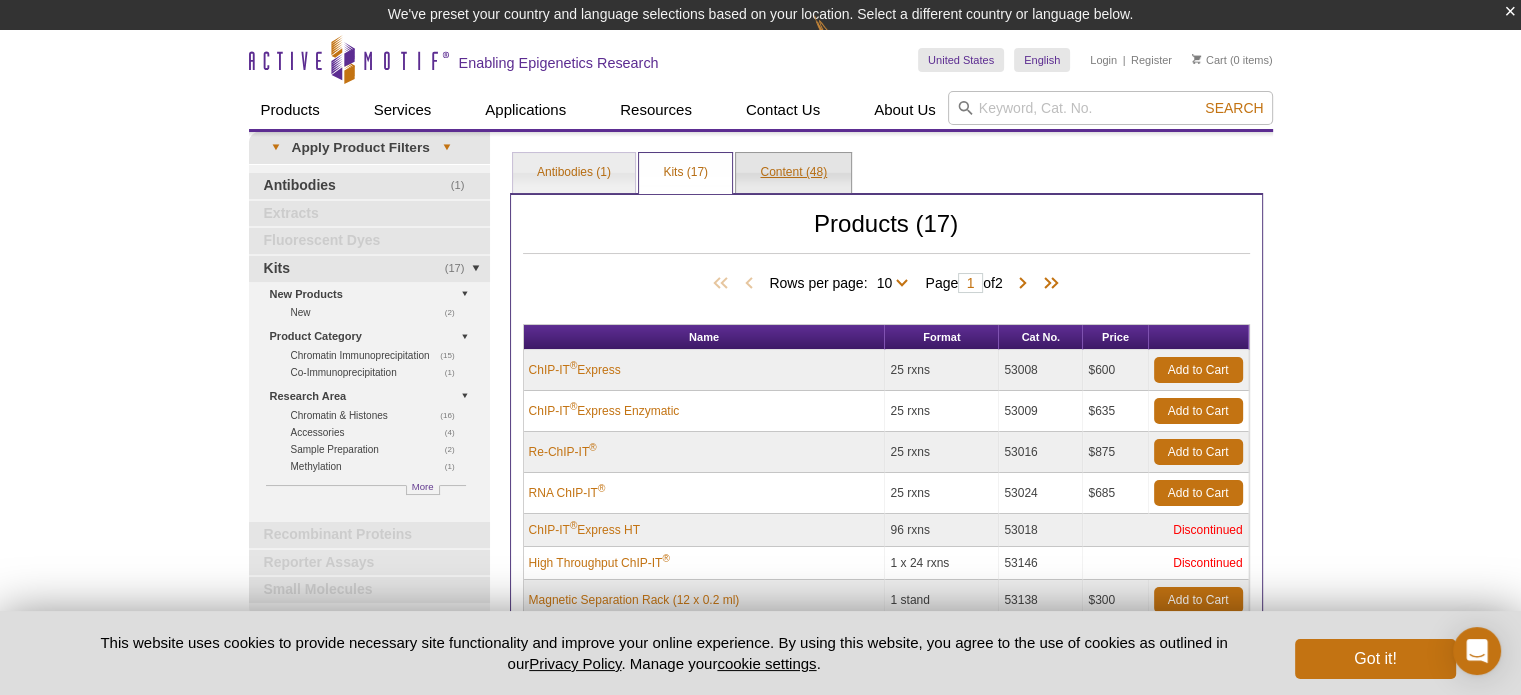click on "Content (48)" at bounding box center (793, 173) 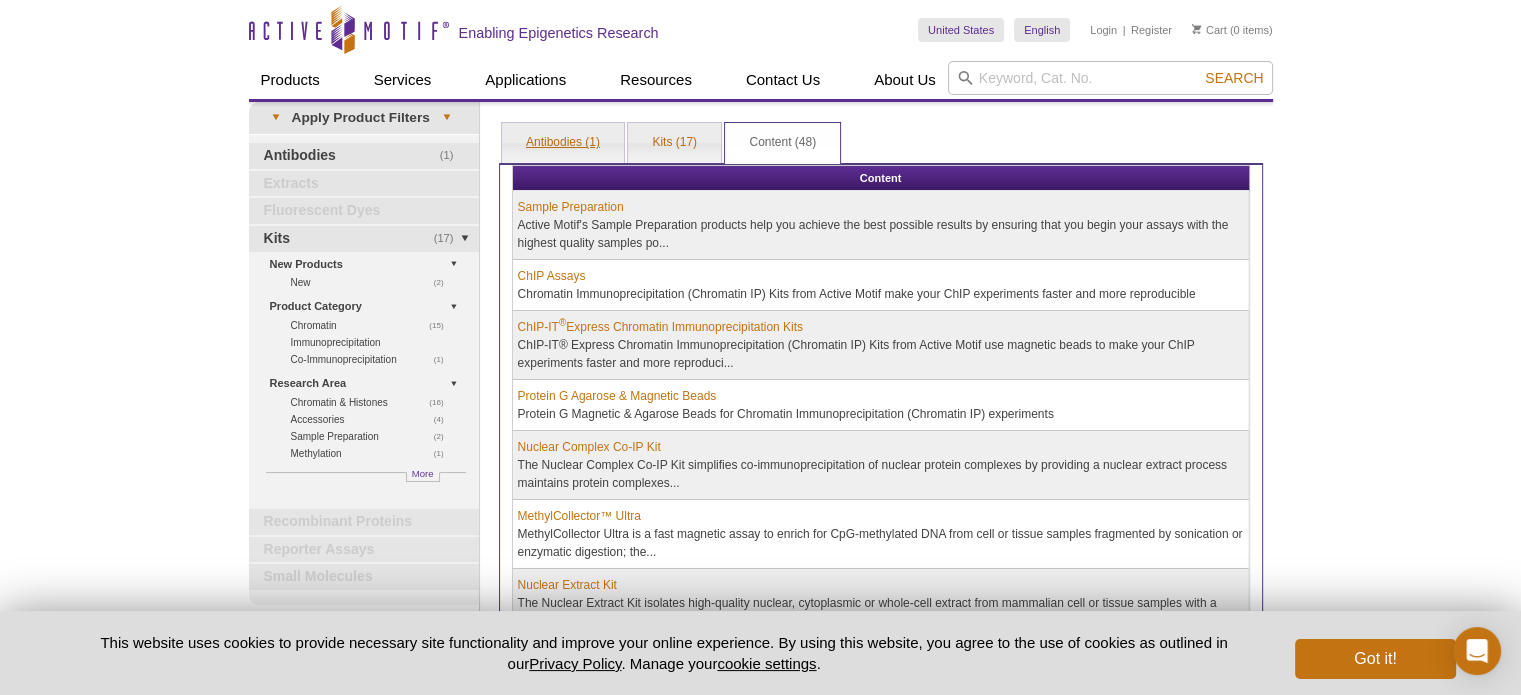 click on "Content
Sample Preparation
Active Motif's Sample Preparation products help you achieve the best possible results by ensuring that you begin your assays with the highest quality samples po...
ChIP Assays
Chromatin Immunoprecipitation (Chromatin IP) Kits from Active Motif make your ChIP experiments faster and more reproducible
ChIP-IT ®  Express Chromatin Immunoprecipitation Kits
ChIP-IT® Express Chromatin Immunoprecipitation (Chromatin IP) Kits from Active Motif use magnetic beads to make your ChIP experiments faster and more reproduci...
Protein G Agarose & Magnetic Beads
Protein G Magnetic & Agarose Beads for Chromatin Immunoprecipitation (Chromatin IP) experiments" at bounding box center (881, 1677) 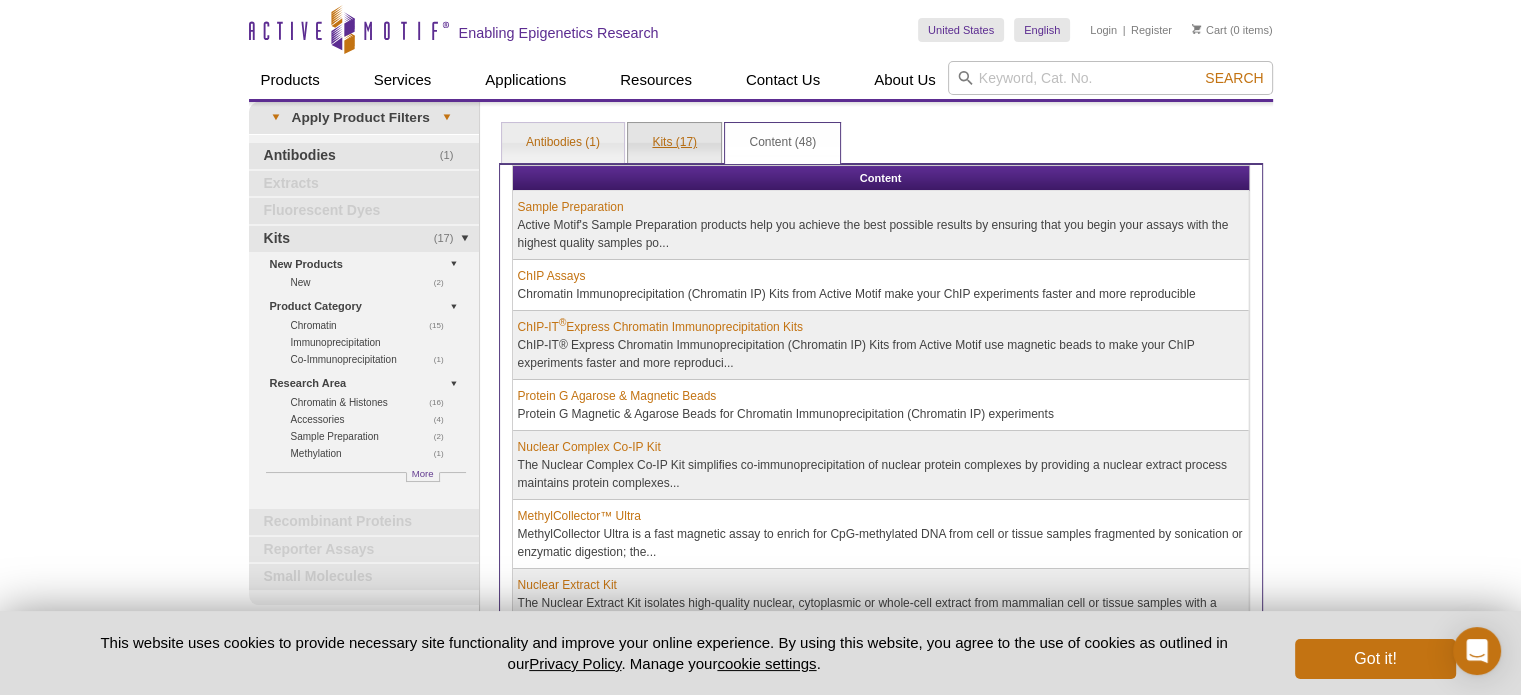 click on "Kits (17)" at bounding box center [674, 143] 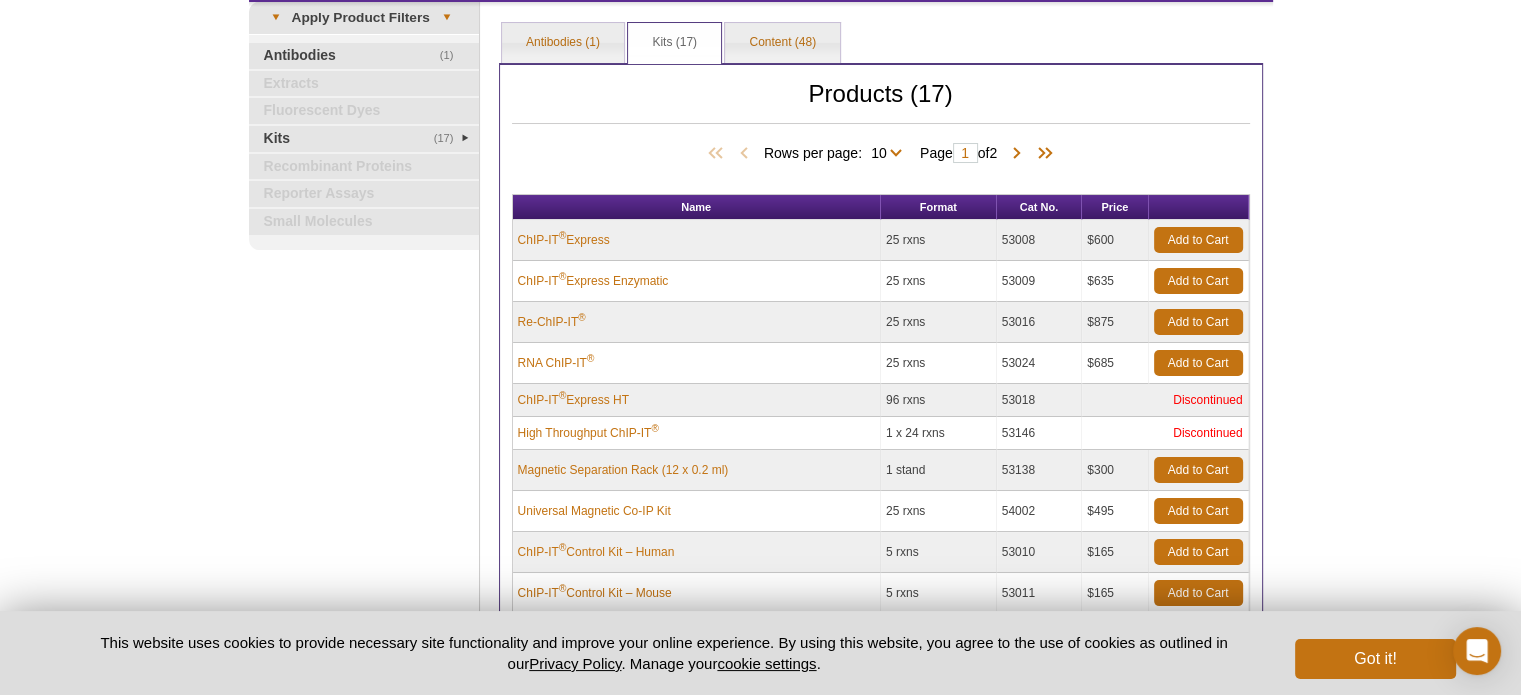 scroll, scrollTop: 200, scrollLeft: 0, axis: vertical 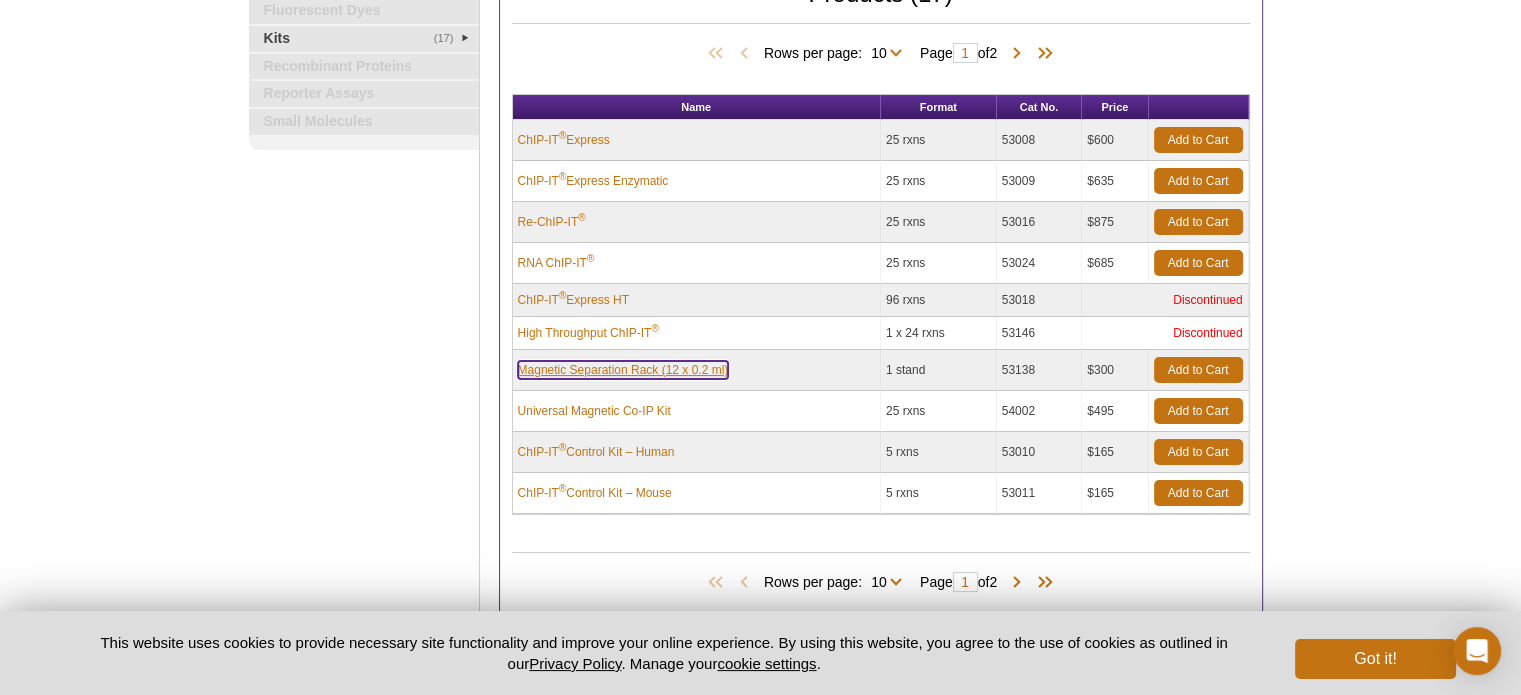 click on "Magnetic Separation Rack (12 x 0.2 ml)" at bounding box center [623, 370] 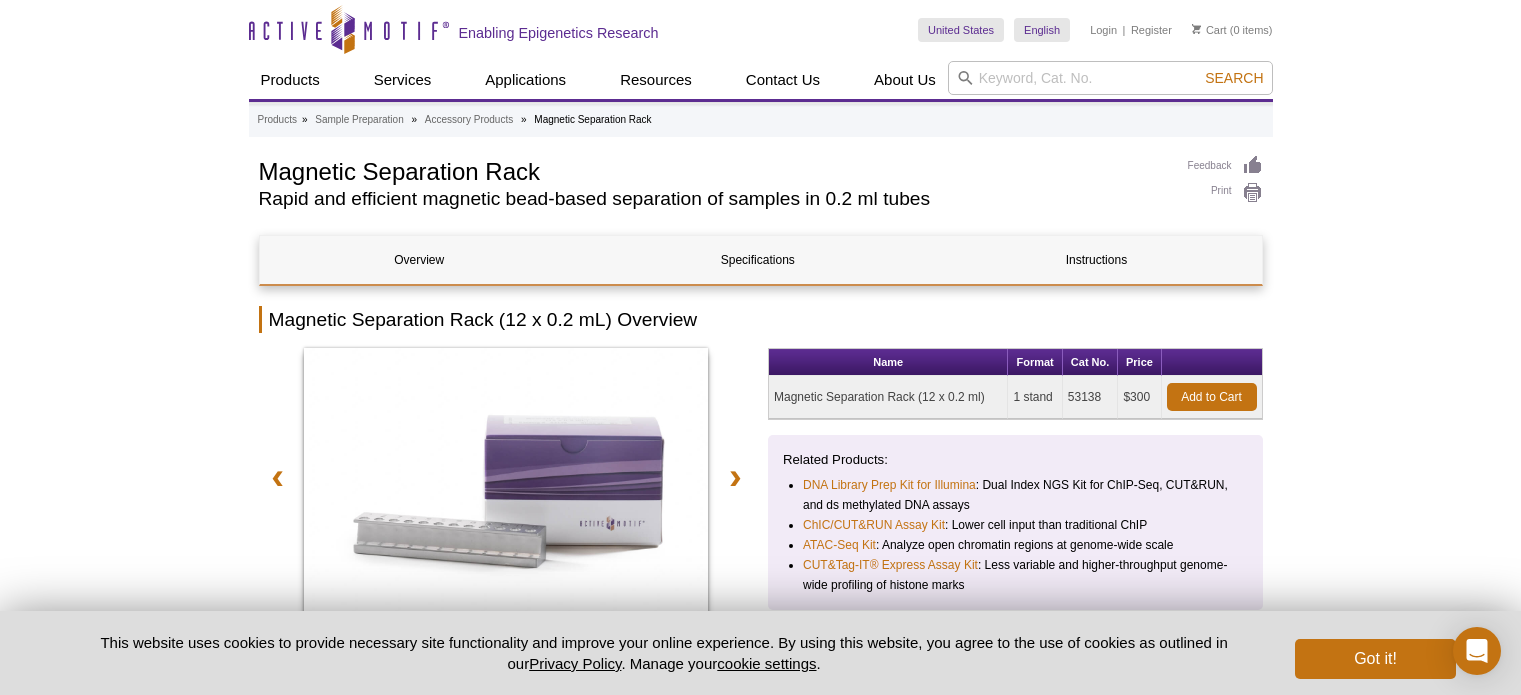 scroll, scrollTop: 0, scrollLeft: 0, axis: both 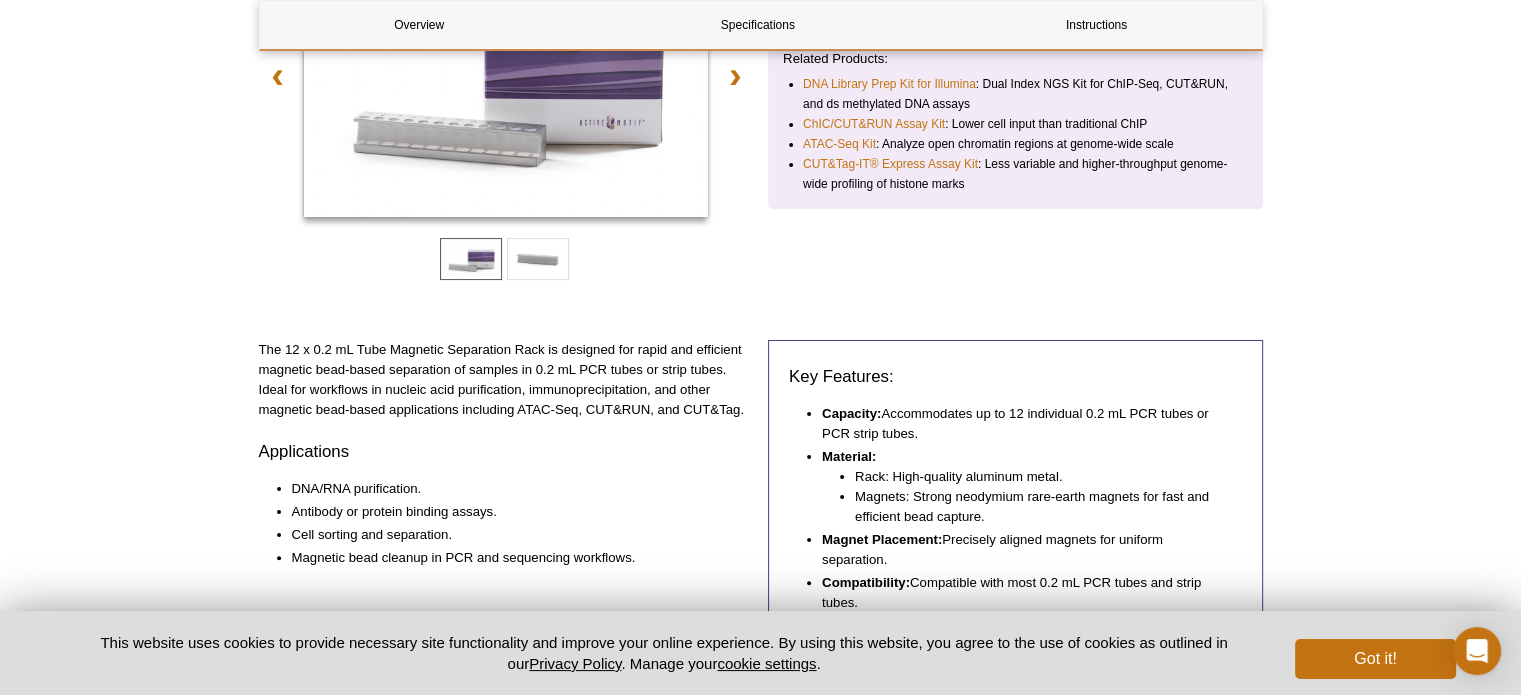 drag, startPoint x: 0, startPoint y: 0, endPoint x: 1469, endPoint y: 149, distance: 1476.5371 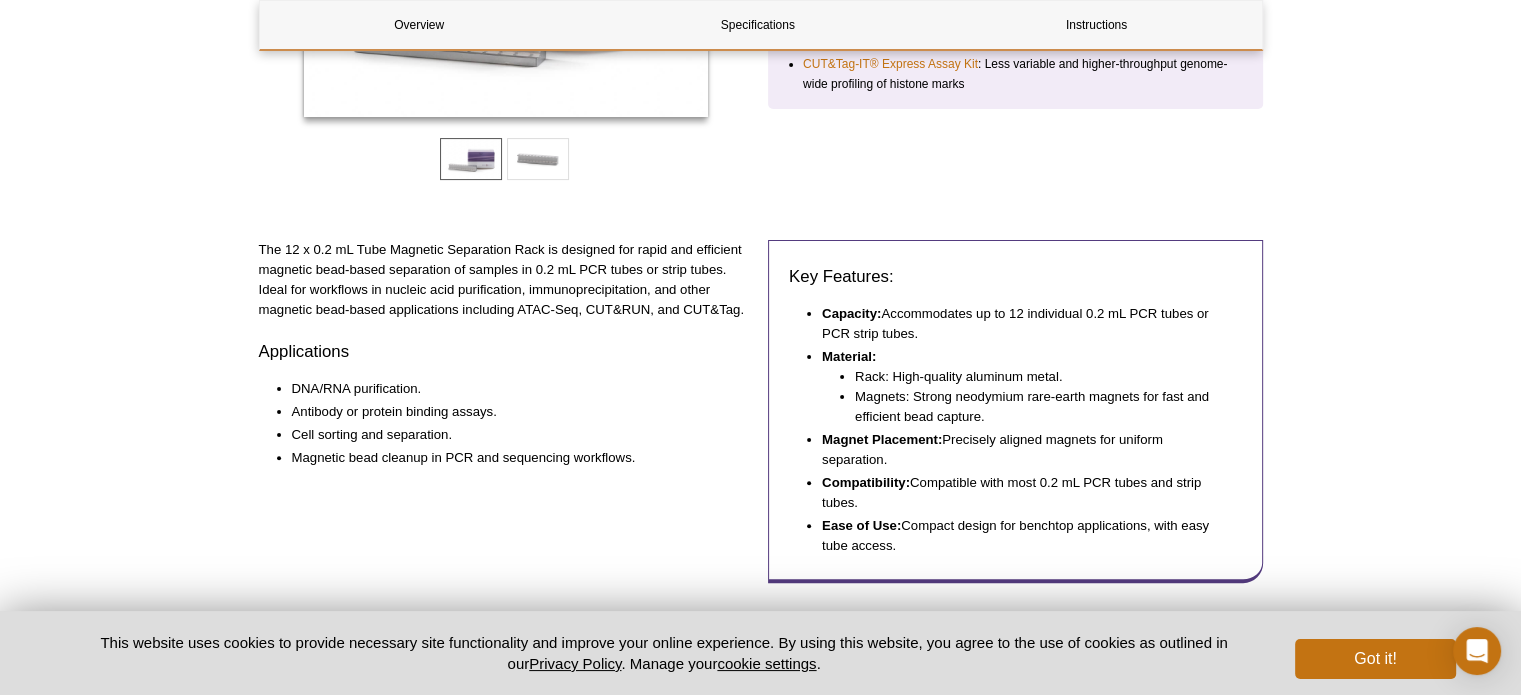 scroll, scrollTop: 400, scrollLeft: 0, axis: vertical 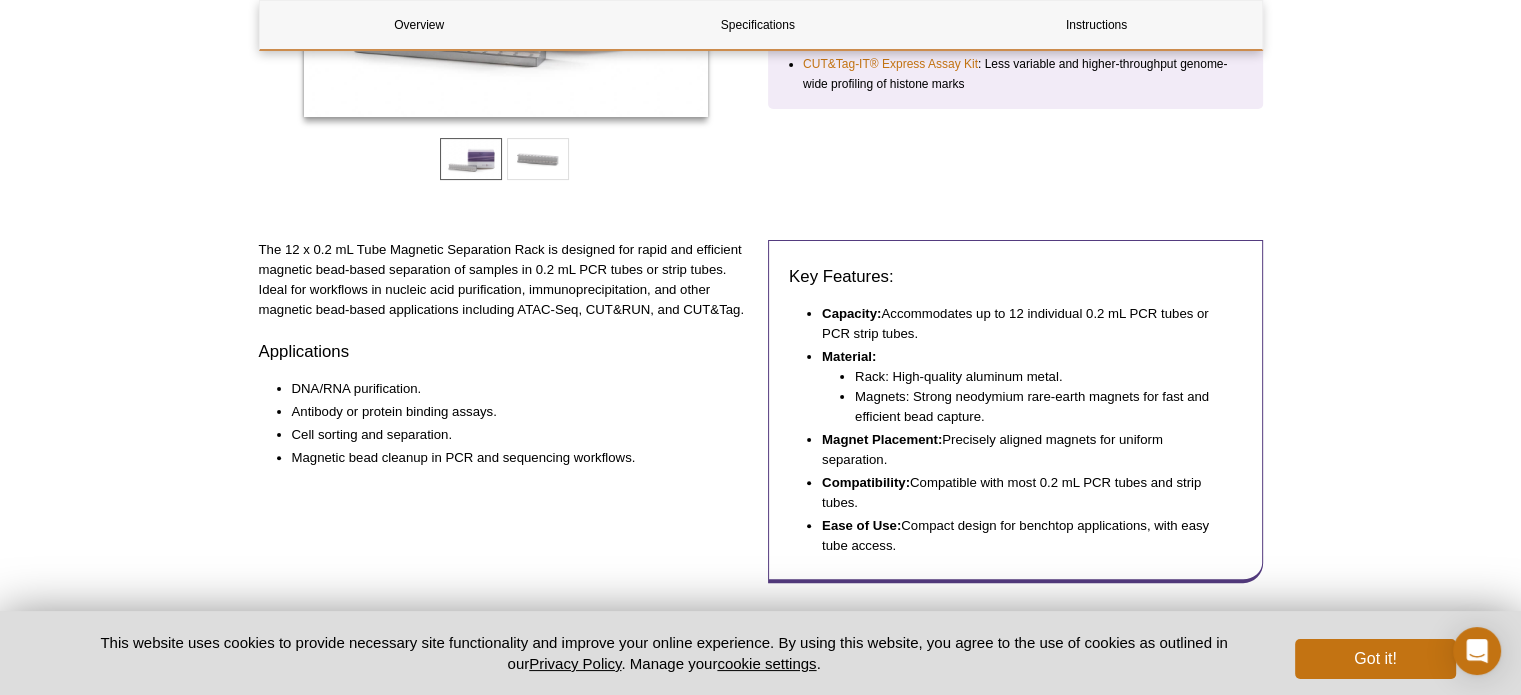 drag, startPoint x: 1442, startPoint y: 179, endPoint x: 1436, endPoint y: 104, distance: 75.23962 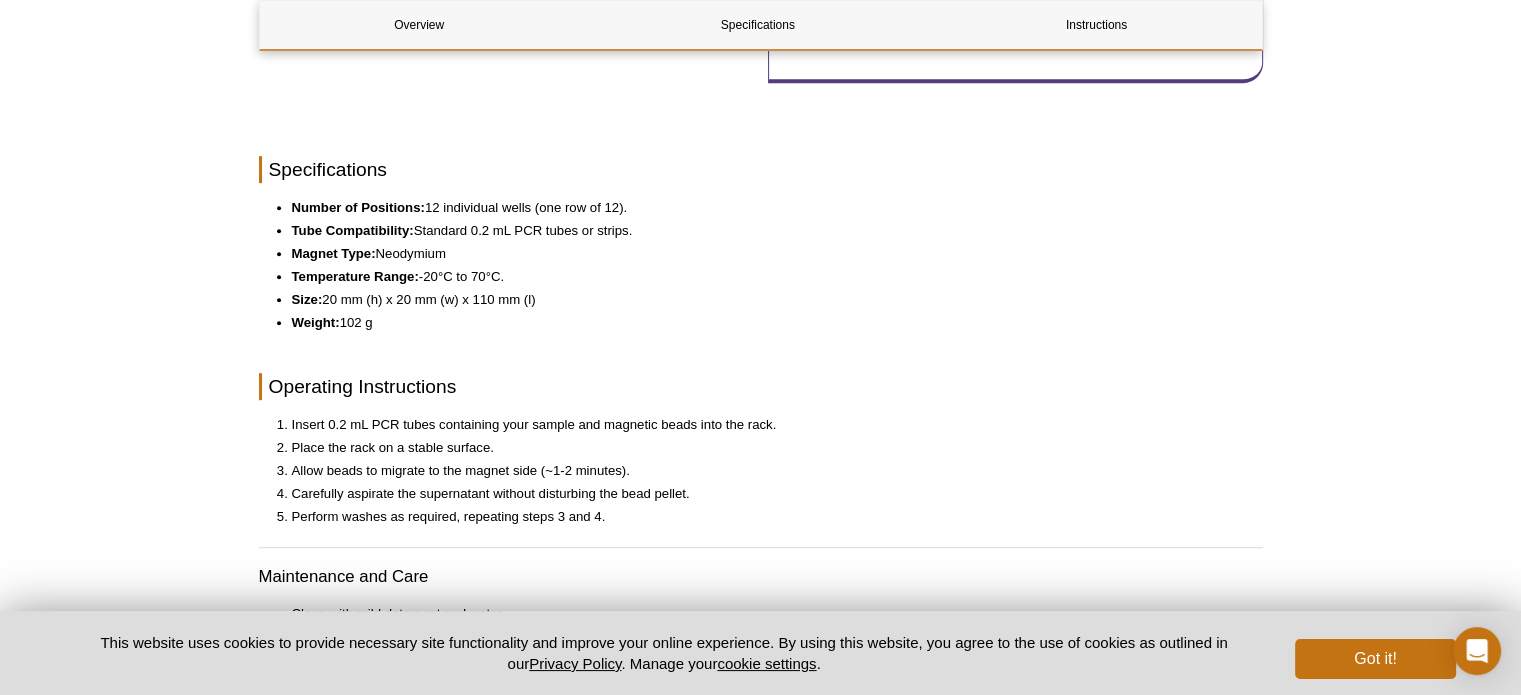 scroll, scrollTop: 1100, scrollLeft: 0, axis: vertical 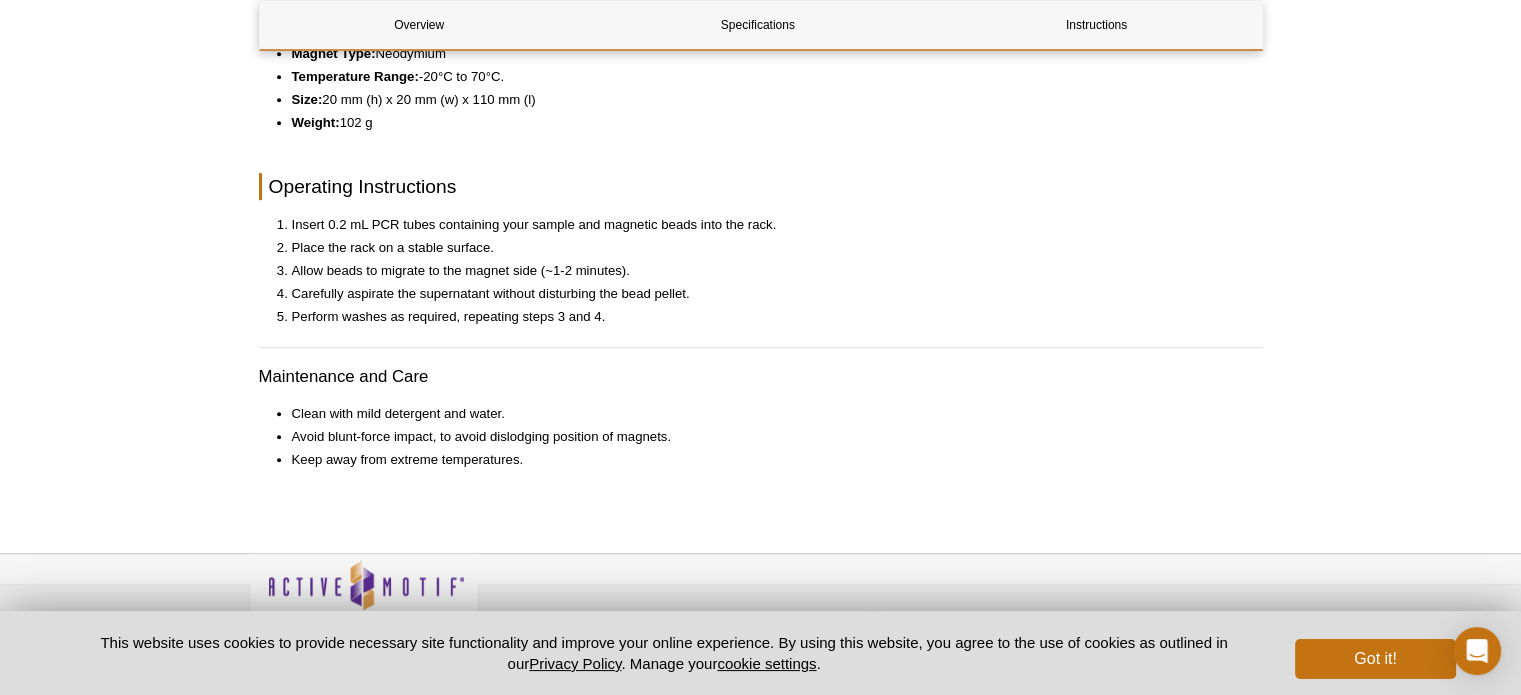 drag, startPoint x: 1387, startPoint y: 404, endPoint x: 1445, endPoint y: 431, distance: 63.97656 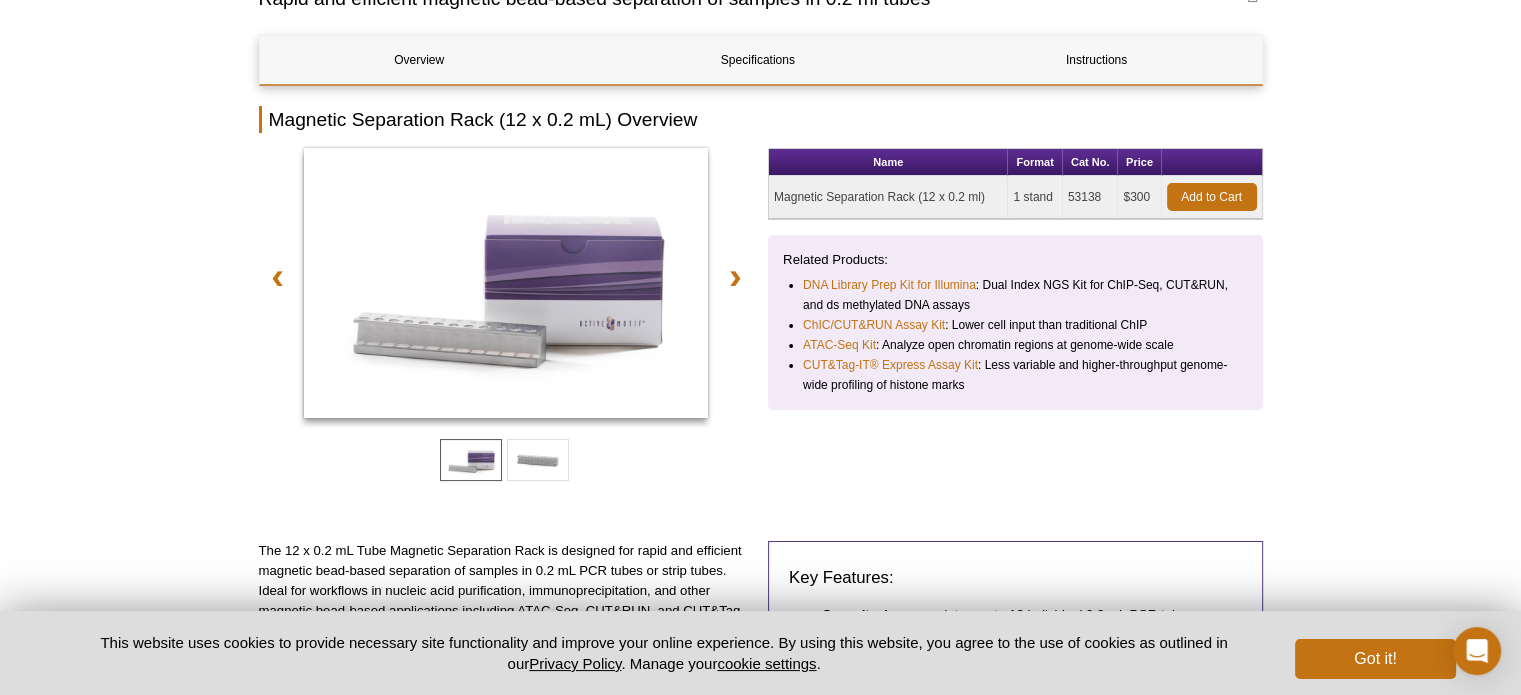 scroll, scrollTop: 100, scrollLeft: 0, axis: vertical 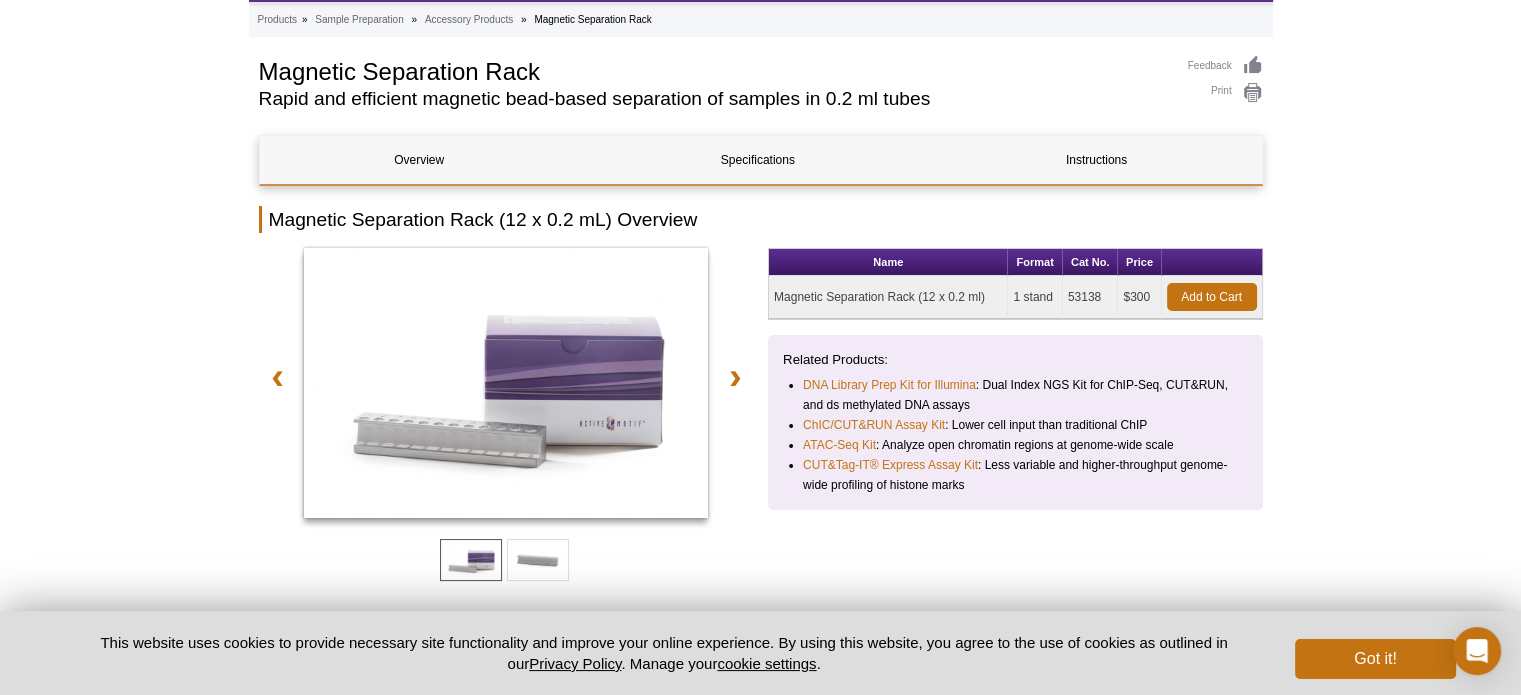 click on "53138" at bounding box center (1091, 297) 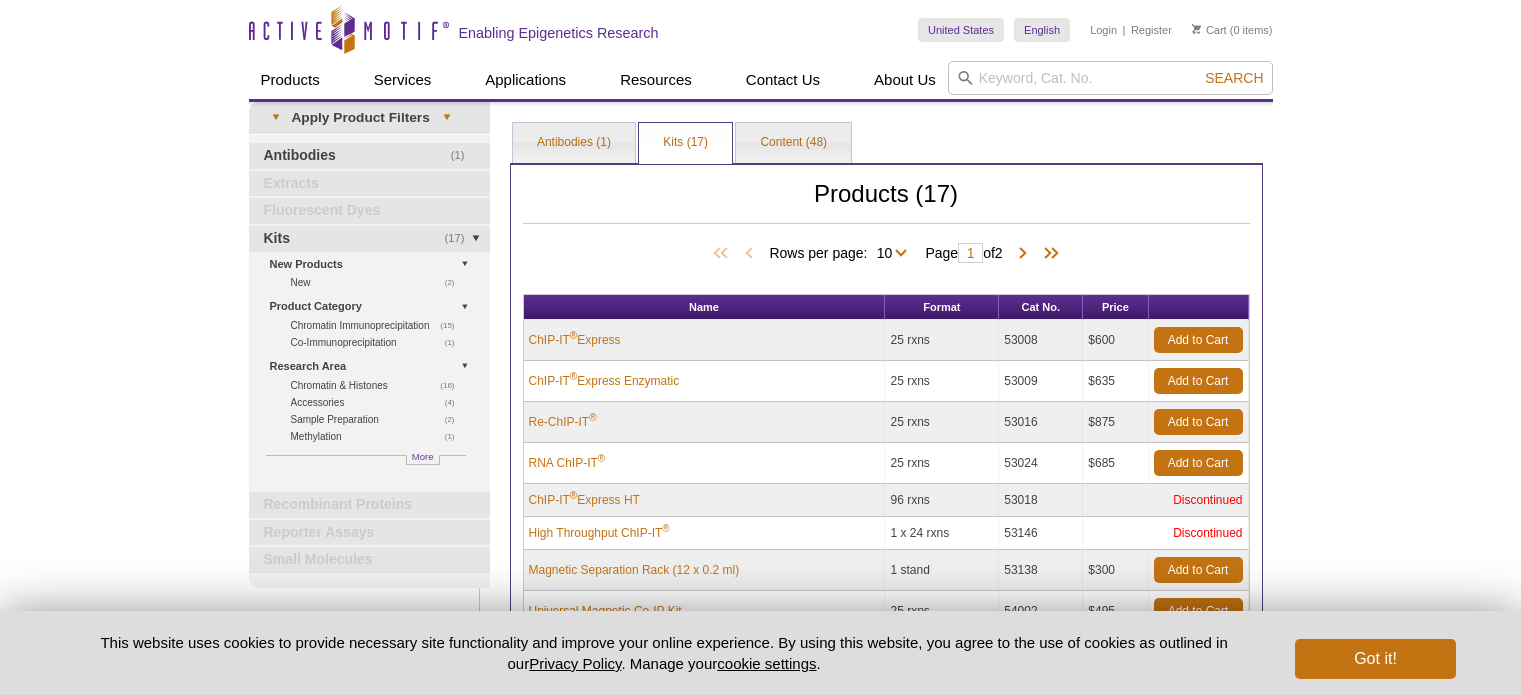 scroll, scrollTop: 200, scrollLeft: 0, axis: vertical 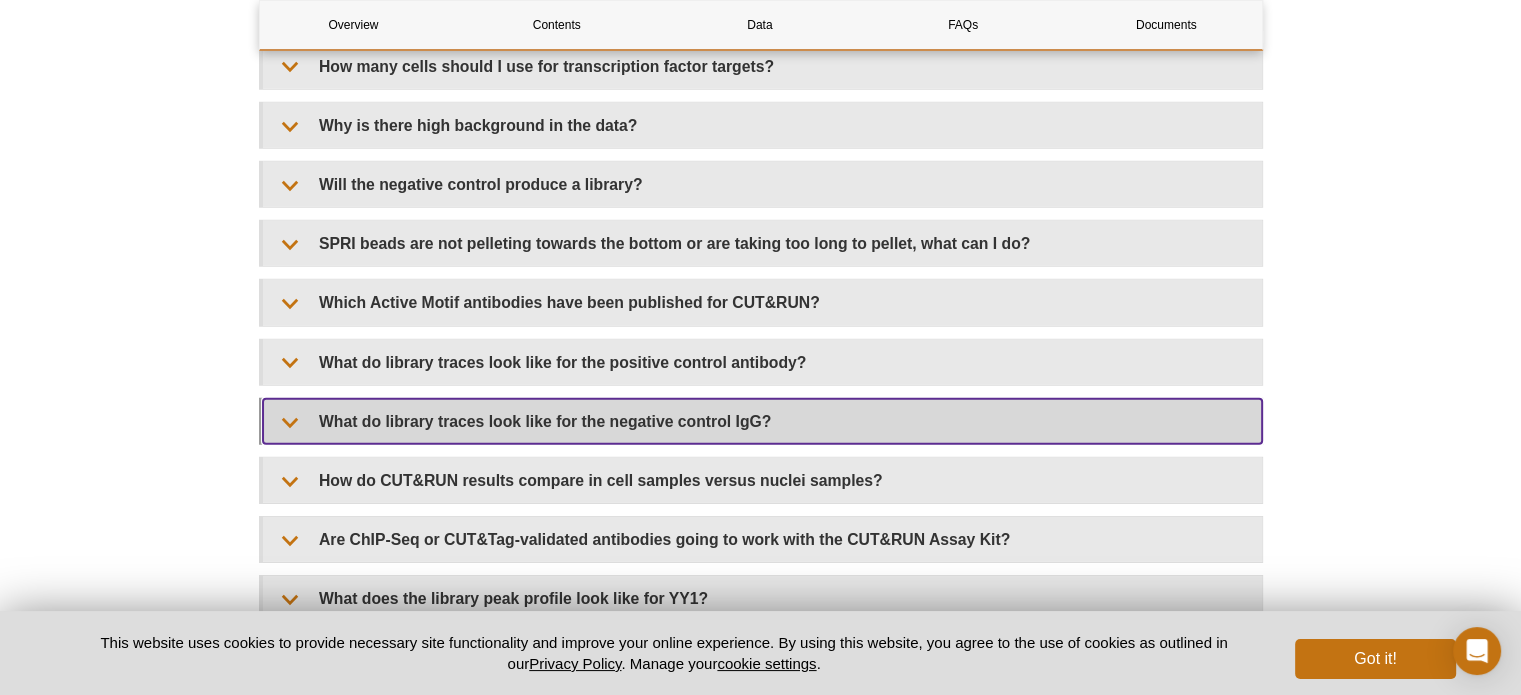 click on "What do library traces look like for the negative control IgG?" at bounding box center [762, 421] 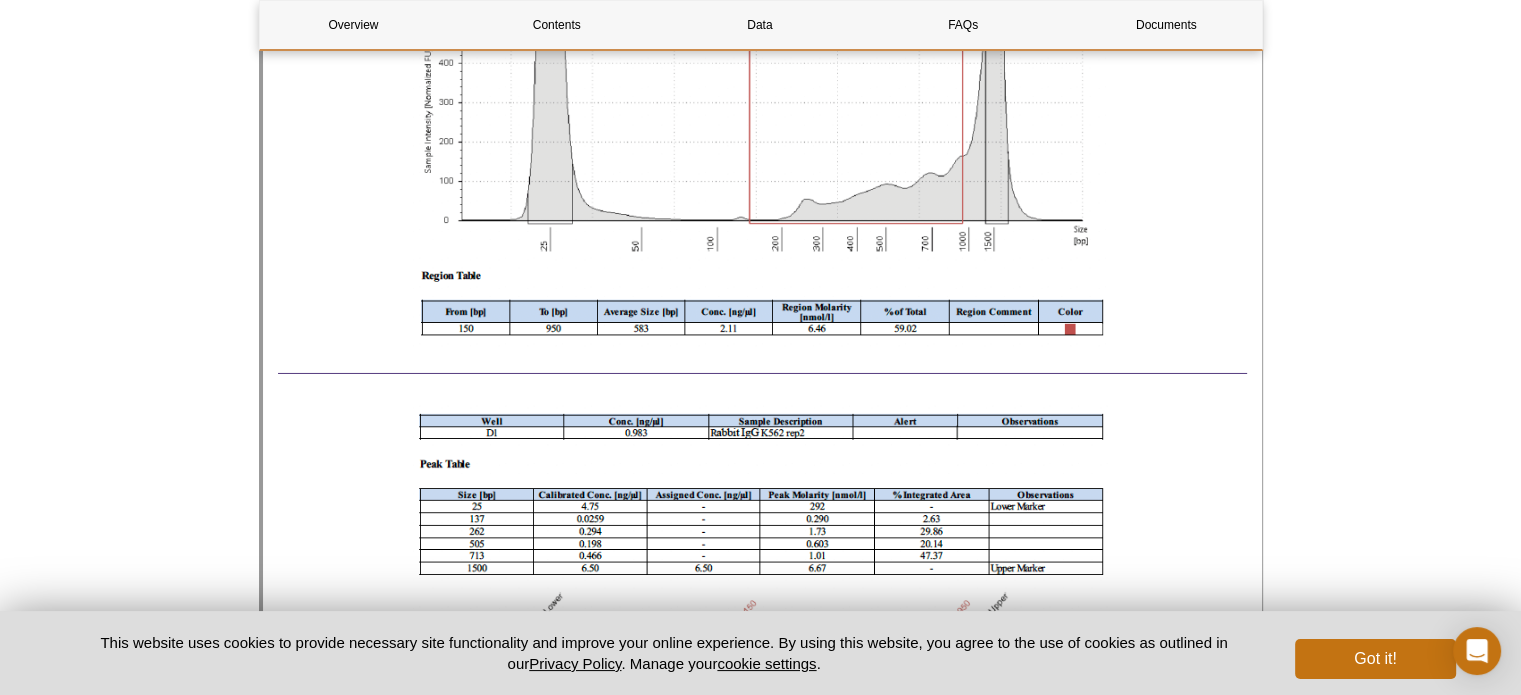 scroll, scrollTop: 6456, scrollLeft: 0, axis: vertical 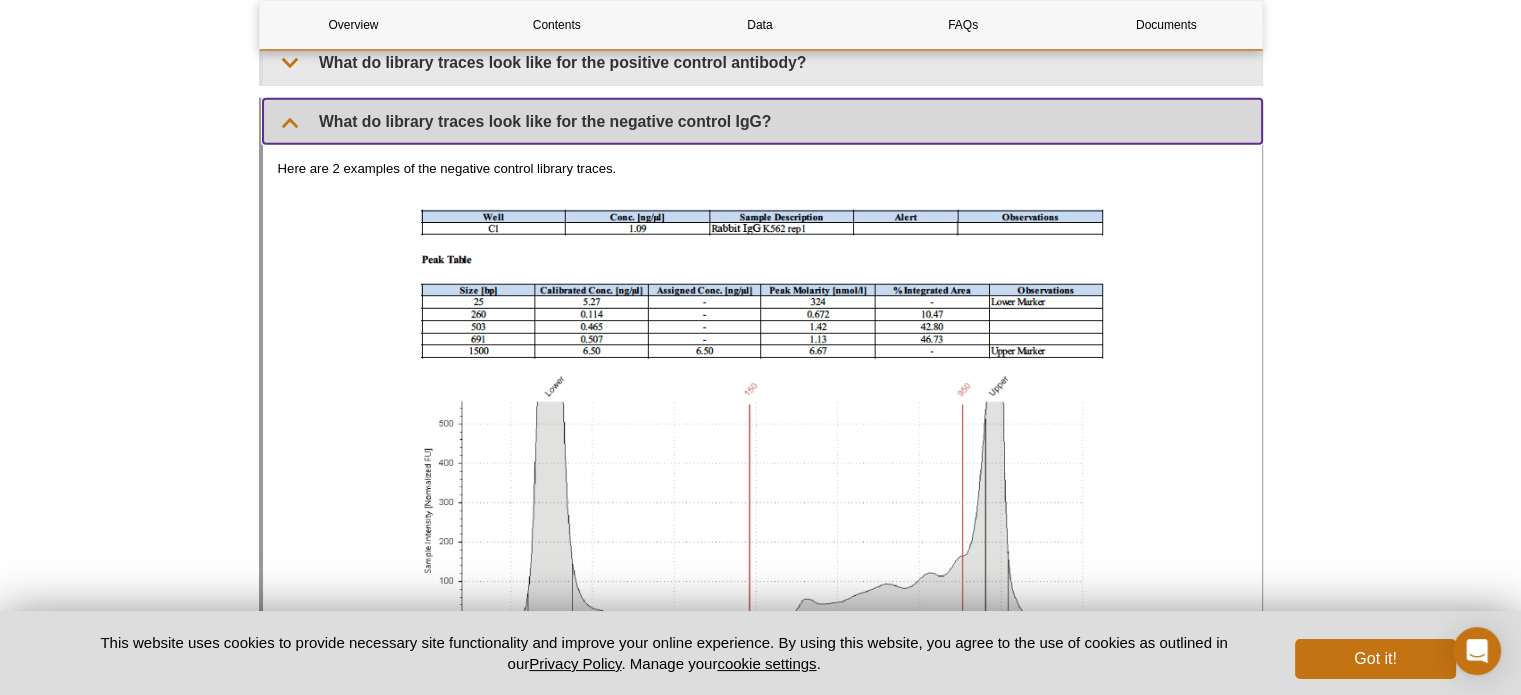 drag, startPoint x: 610, startPoint y: 404, endPoint x: 608, endPoint y: 118, distance: 286.007 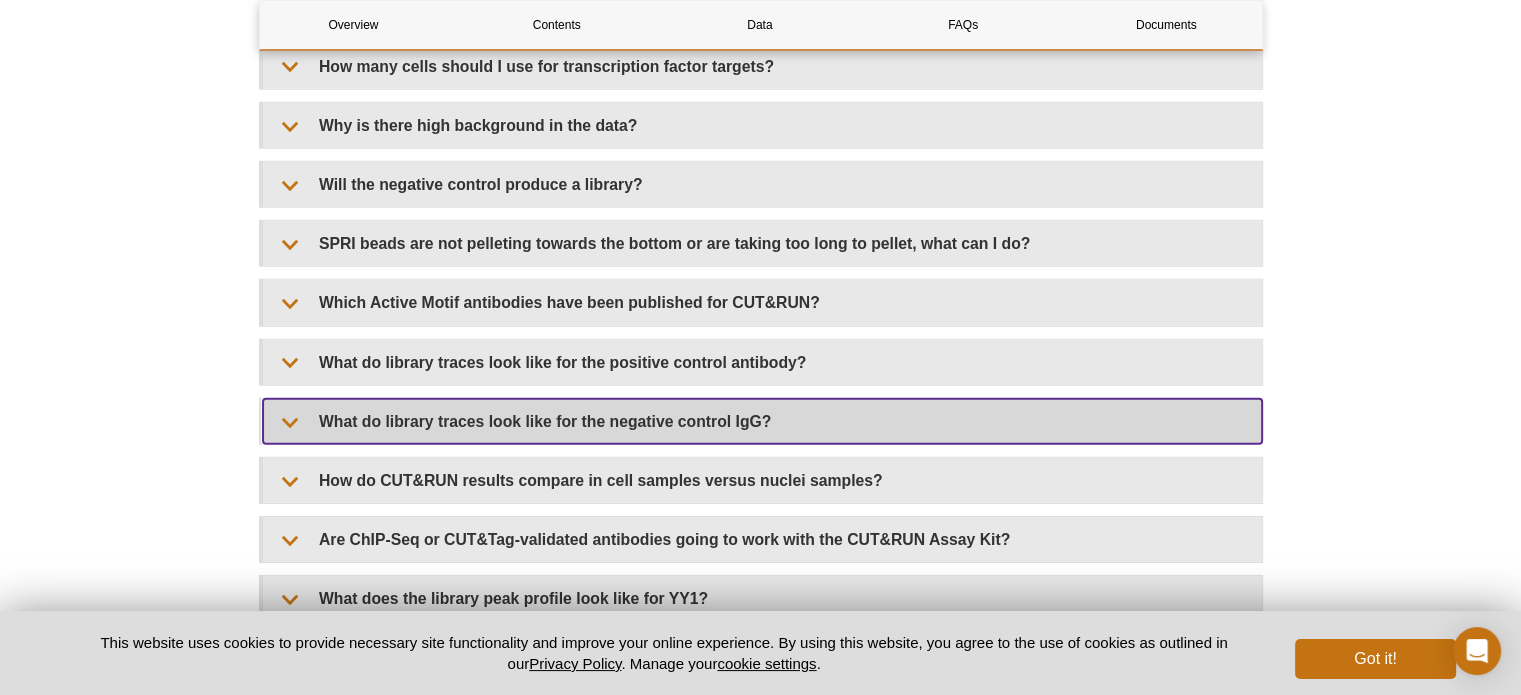 scroll, scrollTop: 6056, scrollLeft: 0, axis: vertical 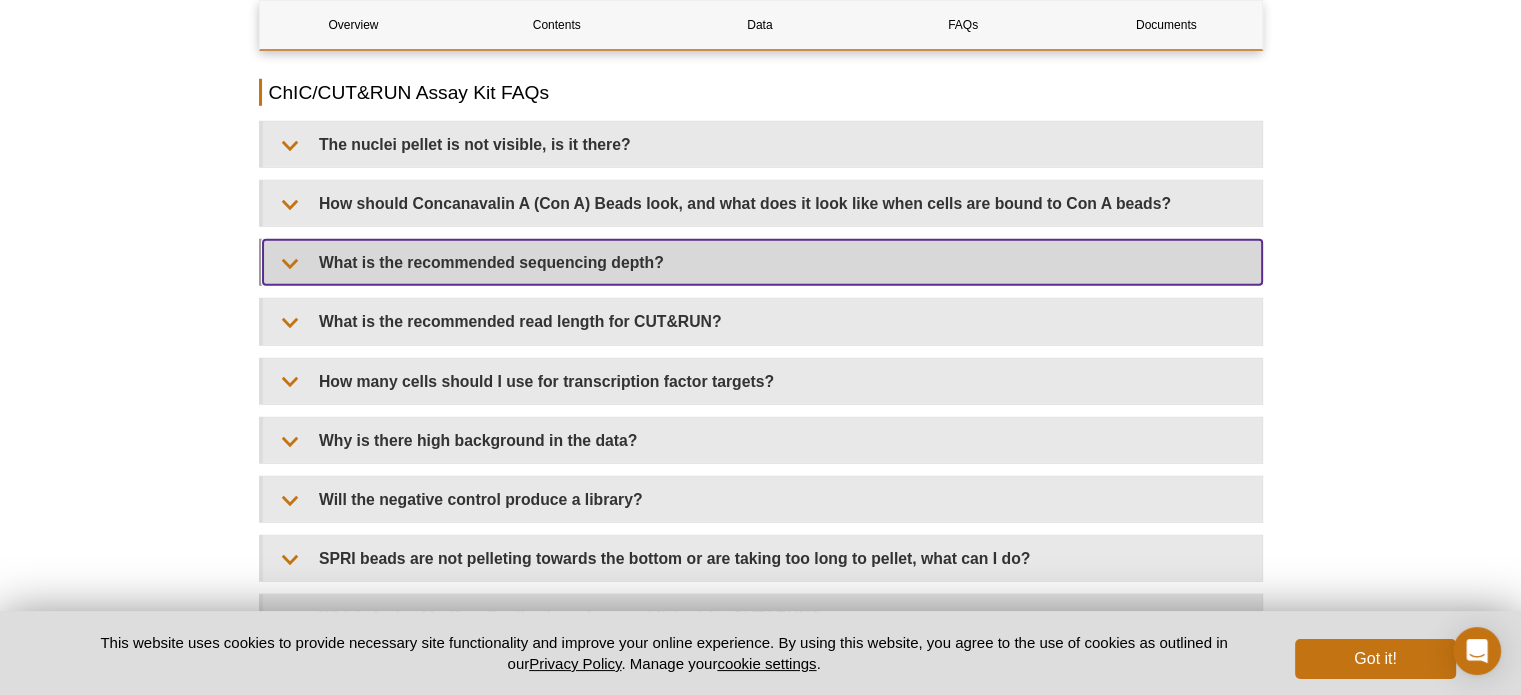 click on "What is the recommended sequencing depth?" at bounding box center [762, 262] 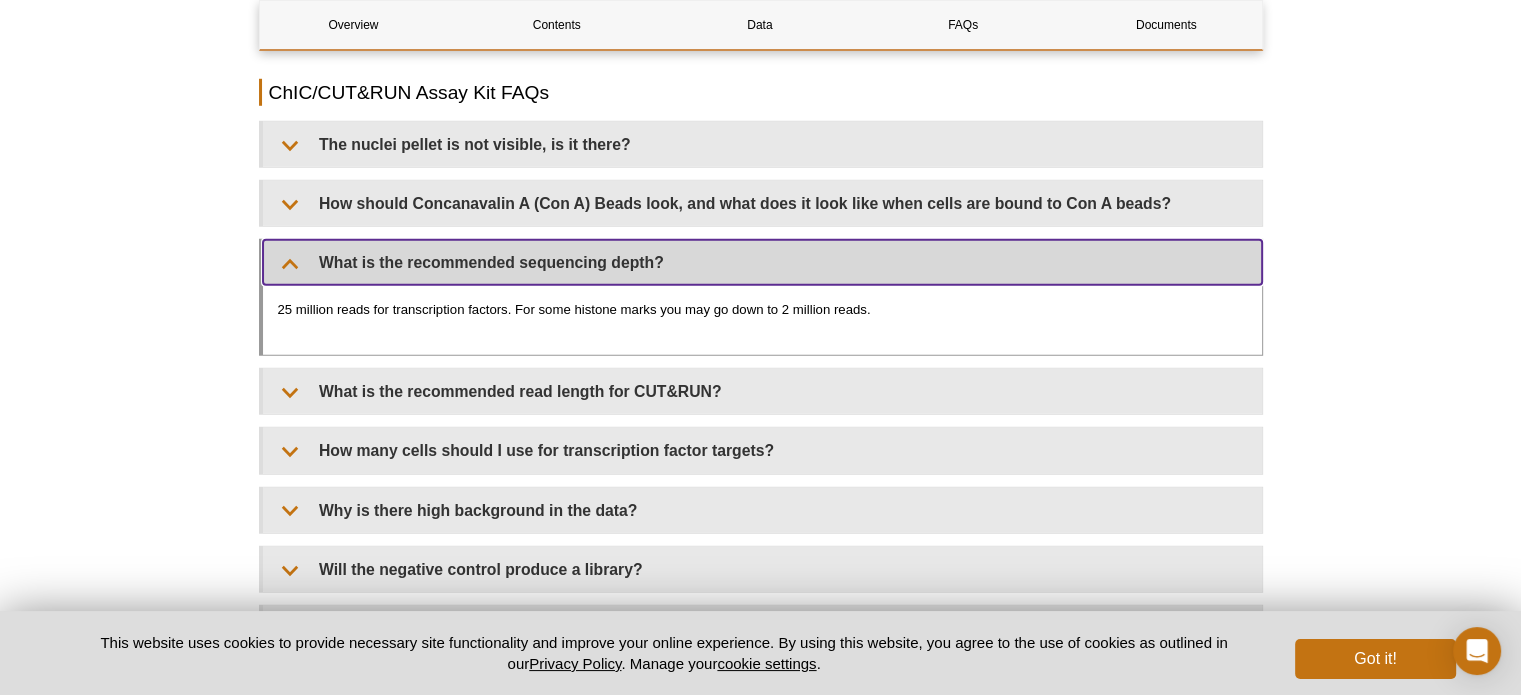 click on "What is the recommended sequencing depth?" at bounding box center [762, 262] 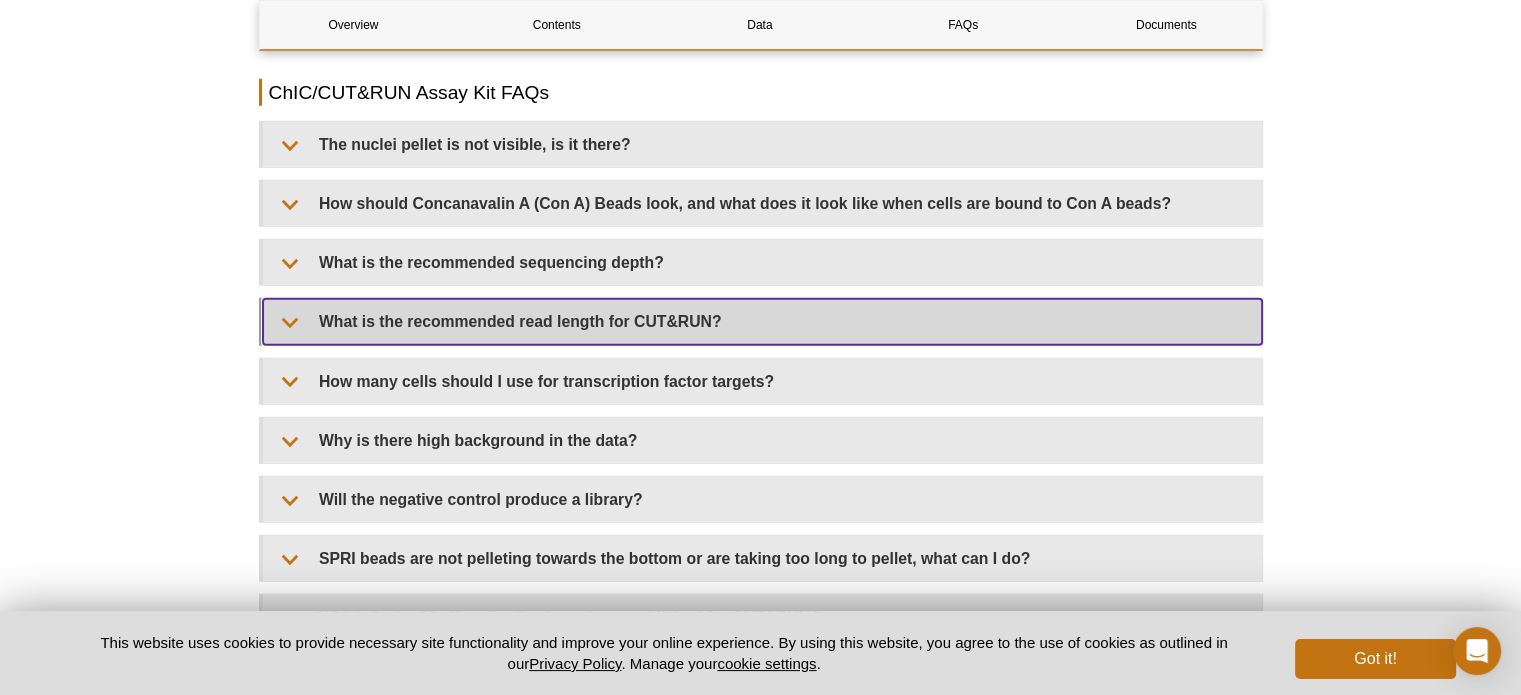 click on "What is the recommended read length for CUT&RUN?" at bounding box center (762, 321) 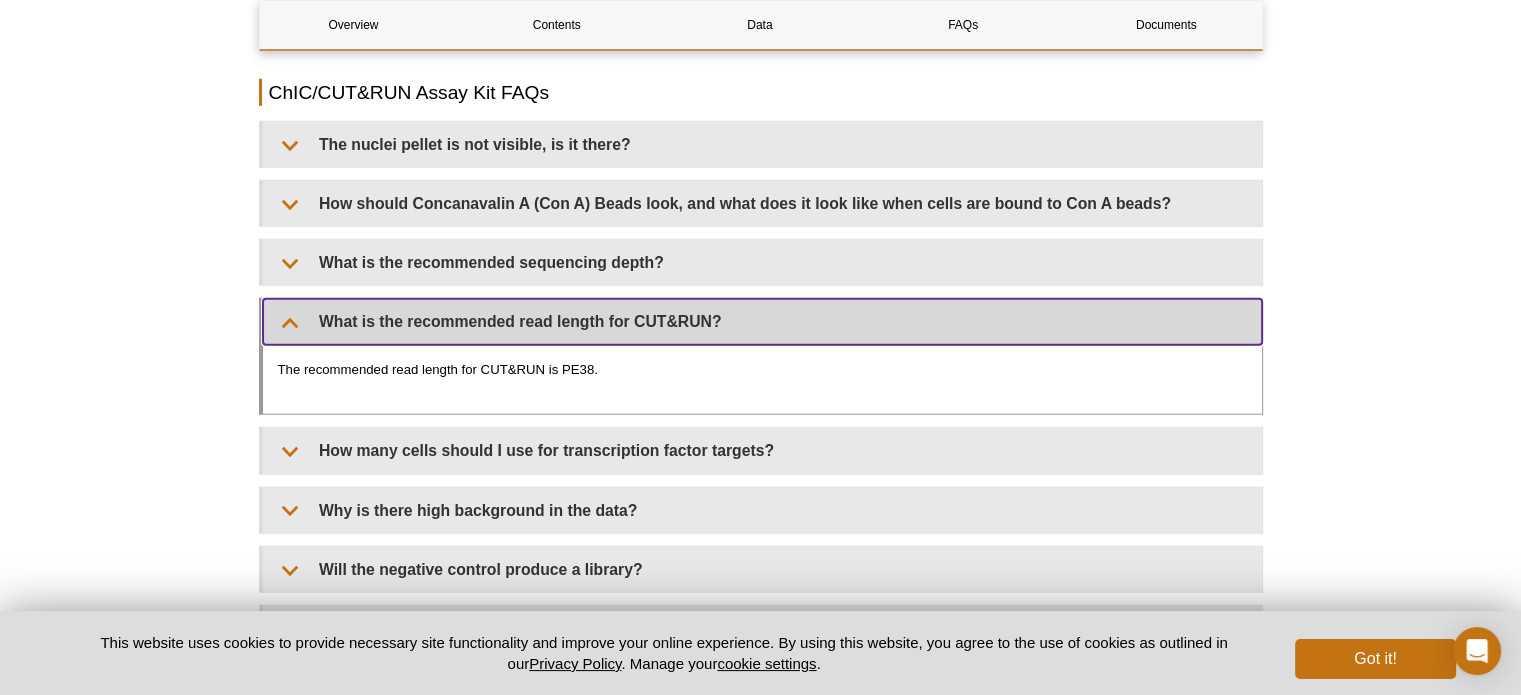 click on "What is the recommended read length for CUT&RUN?" at bounding box center [762, 321] 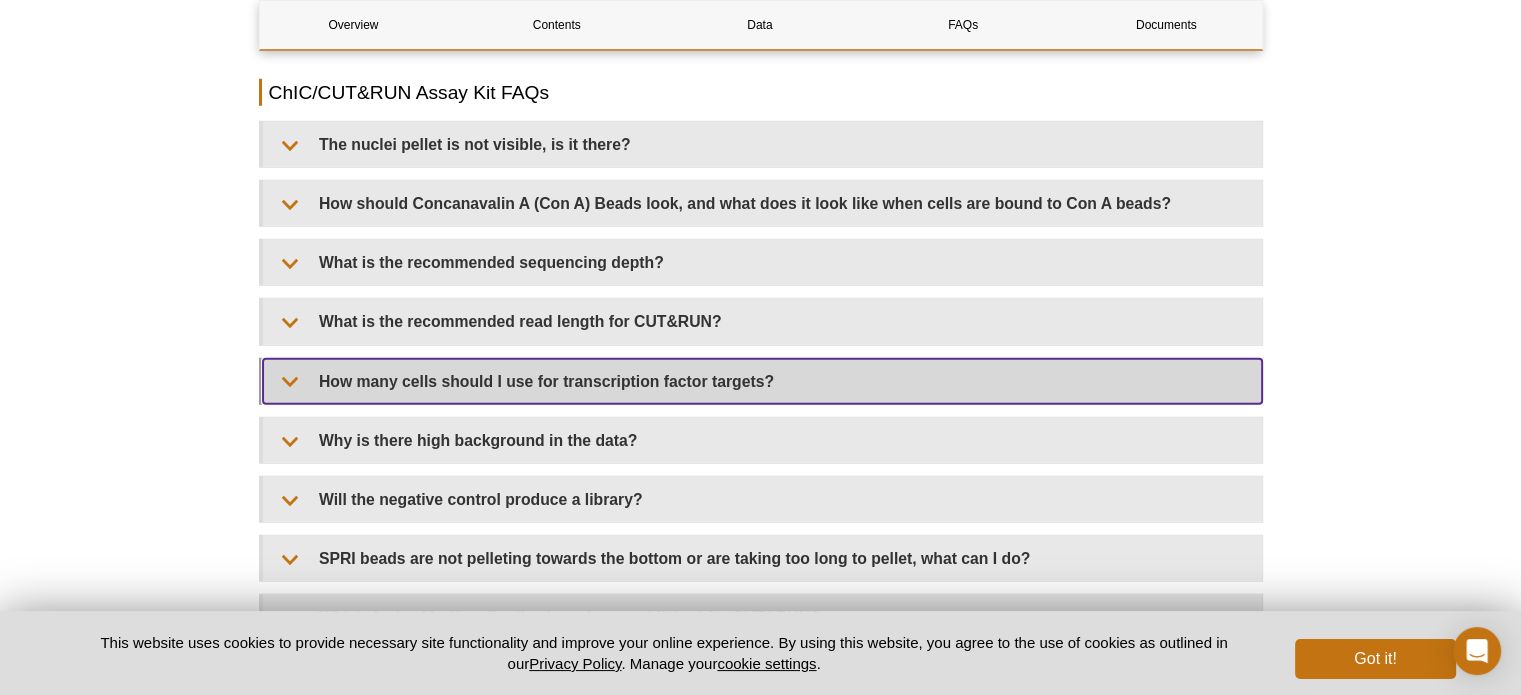 click on "How many cells should I use for transcription factor targets?" at bounding box center [762, 381] 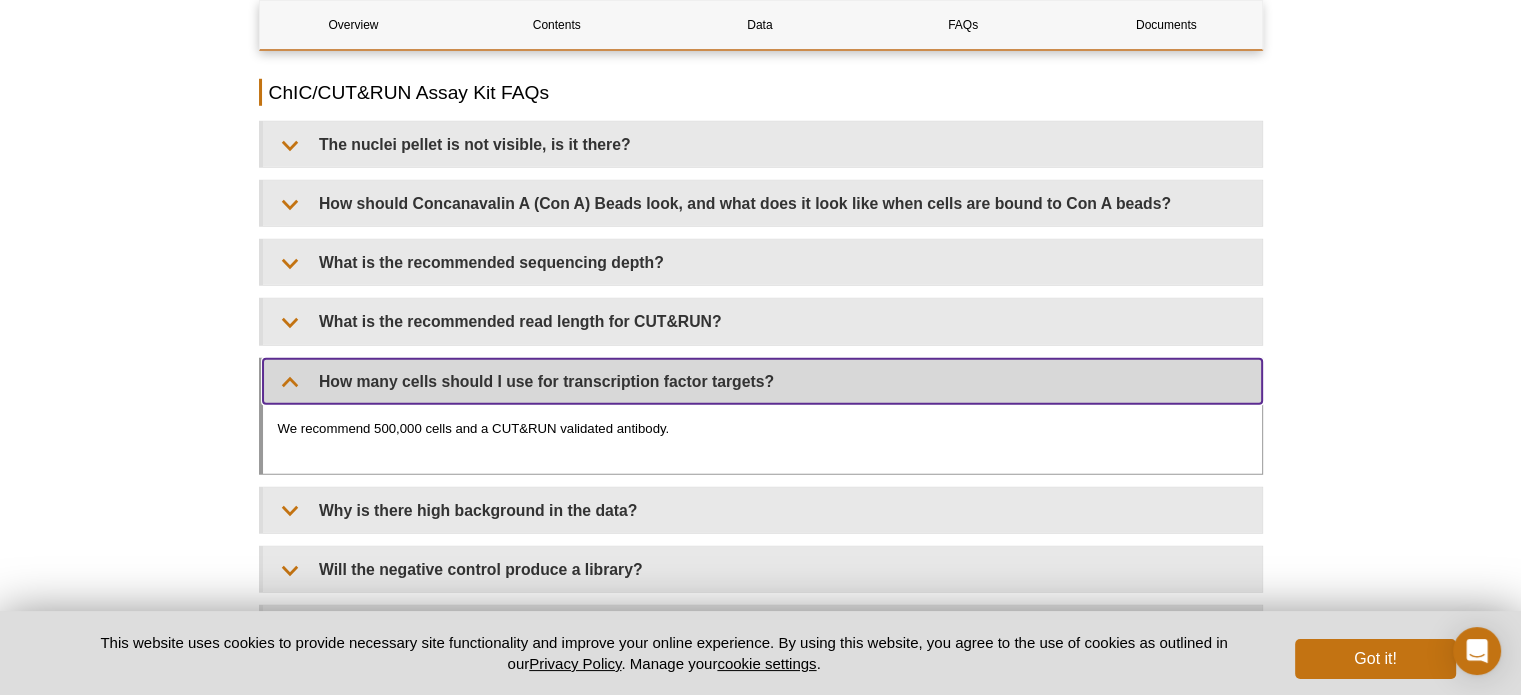 click on "How many cells should I use for transcription factor targets?" at bounding box center [762, 381] 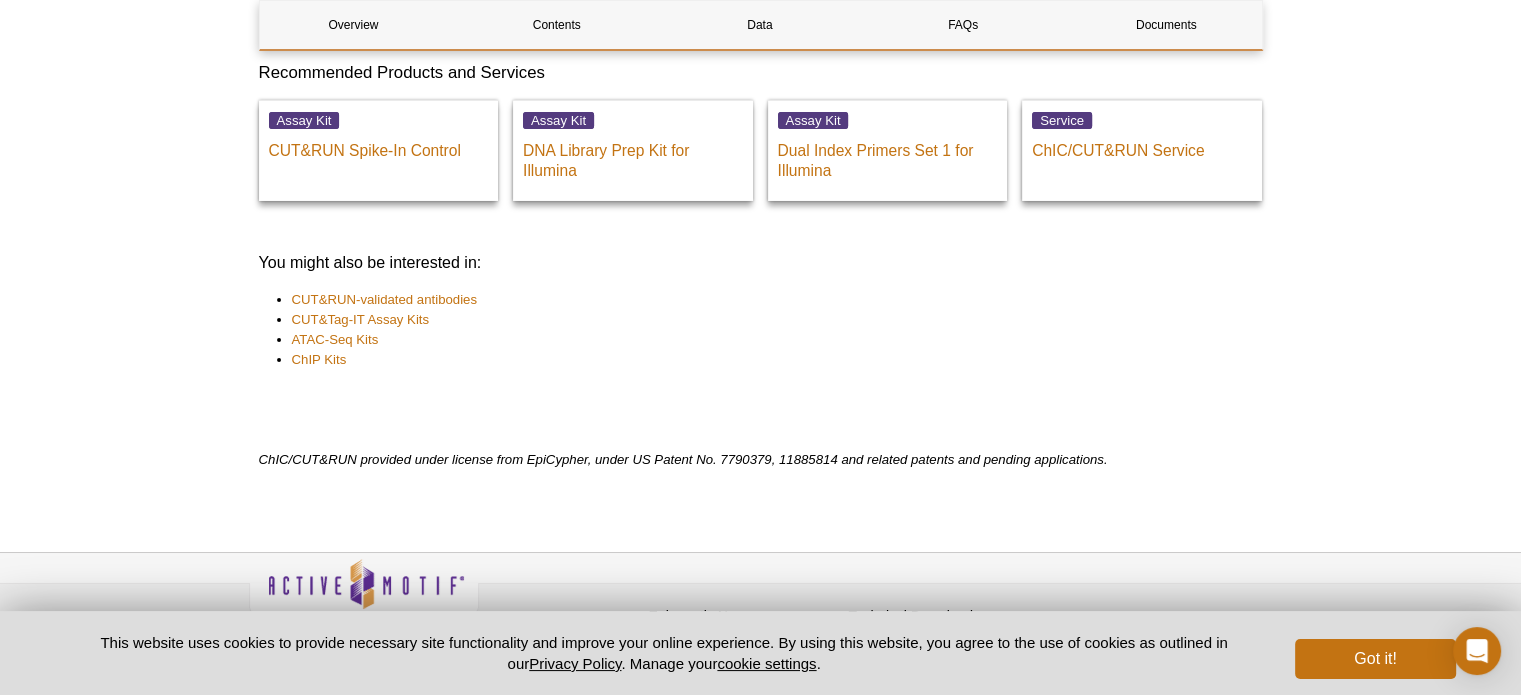 scroll, scrollTop: 6941, scrollLeft: 0, axis: vertical 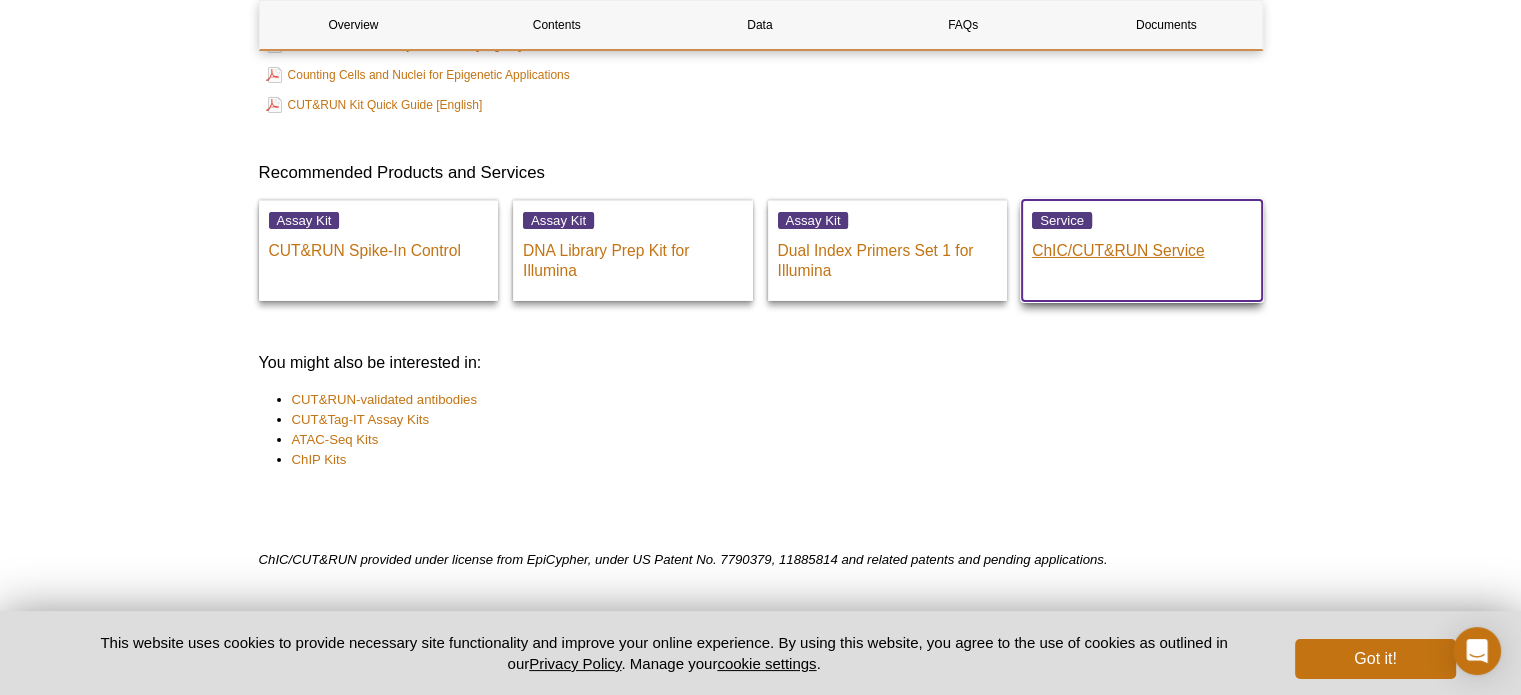 click on "ChIC/CUT&RUN Service" at bounding box center [1142, 246] 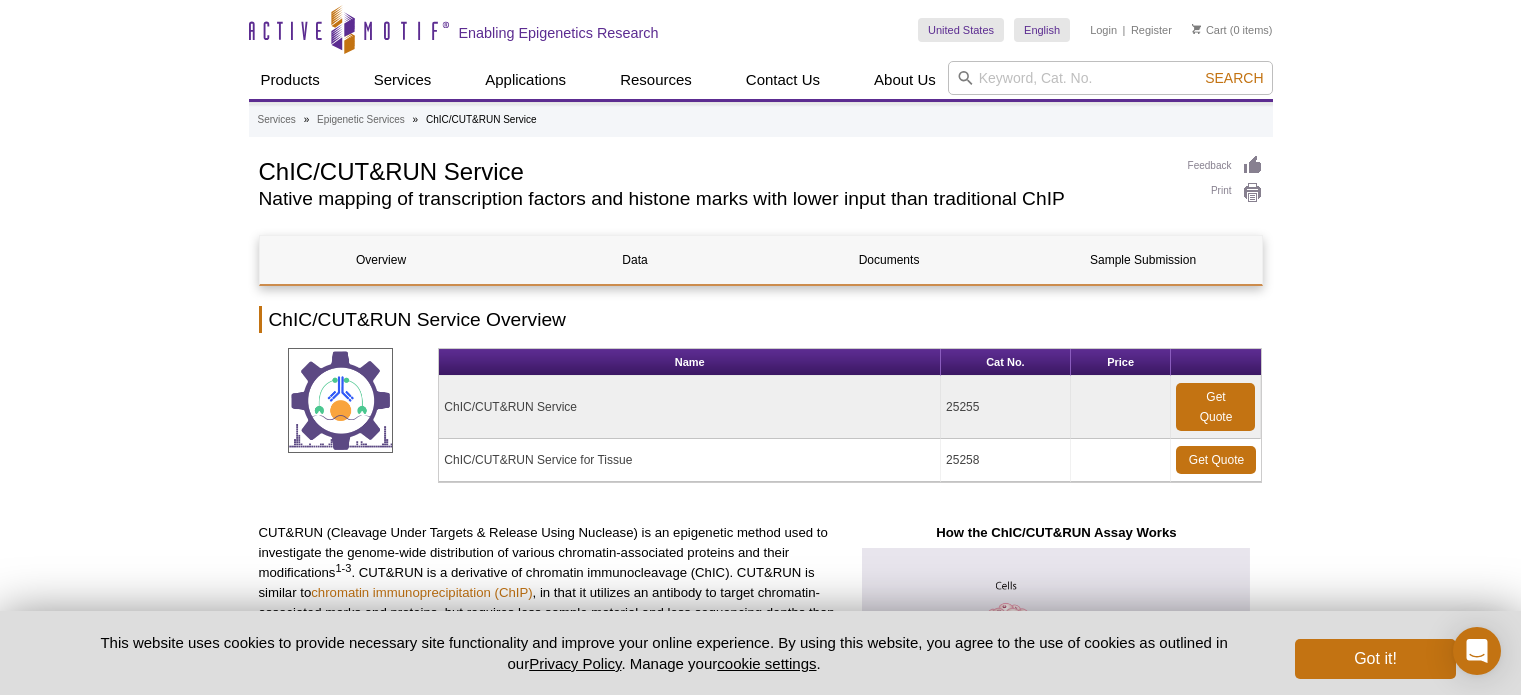 scroll, scrollTop: 0, scrollLeft: 0, axis: both 